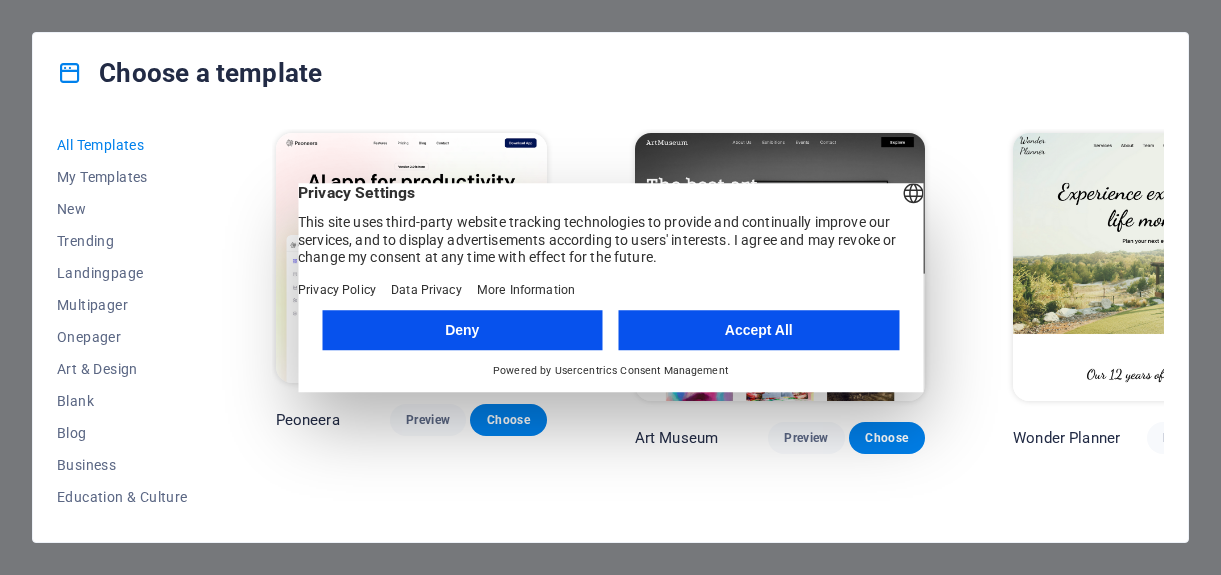 scroll, scrollTop: 0, scrollLeft: 0, axis: both 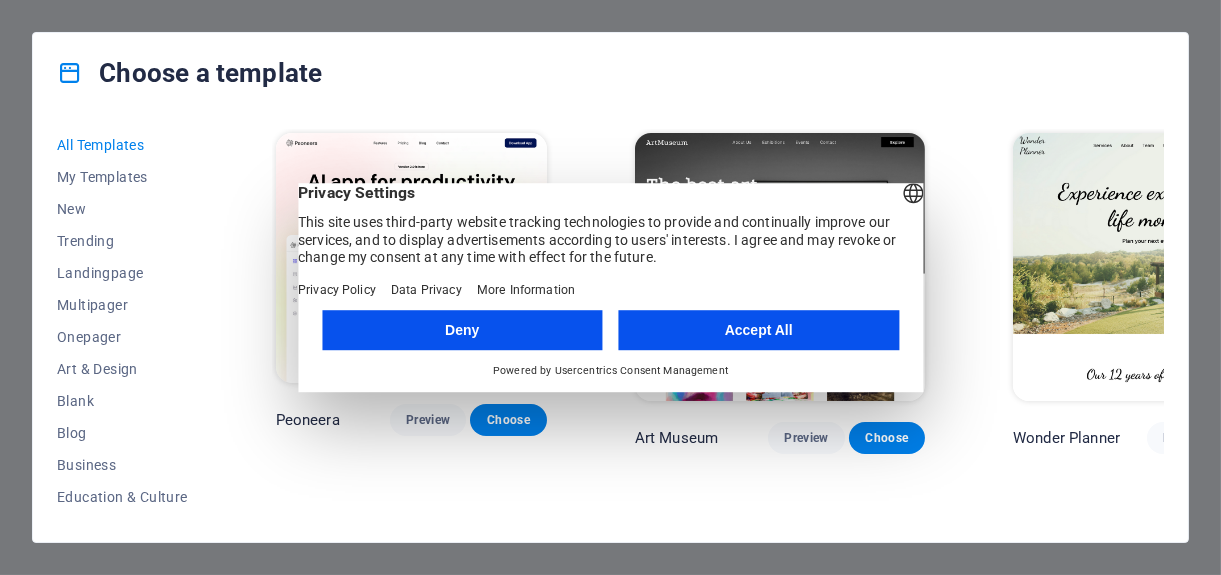 click on "Accept All" at bounding box center (759, 330) 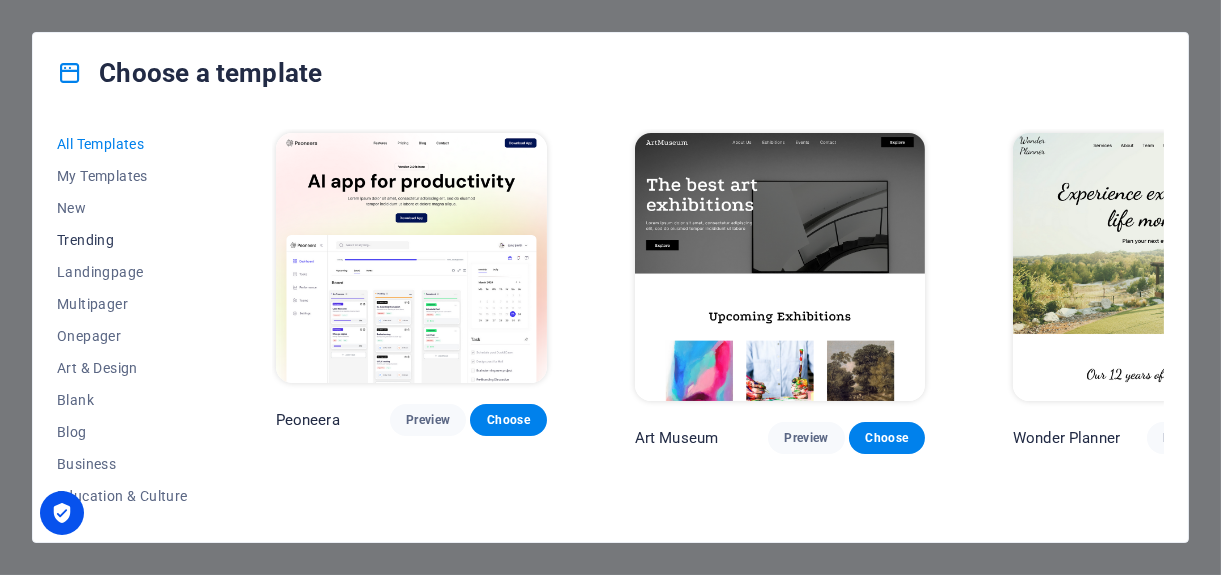 scroll, scrollTop: 0, scrollLeft: 0, axis: both 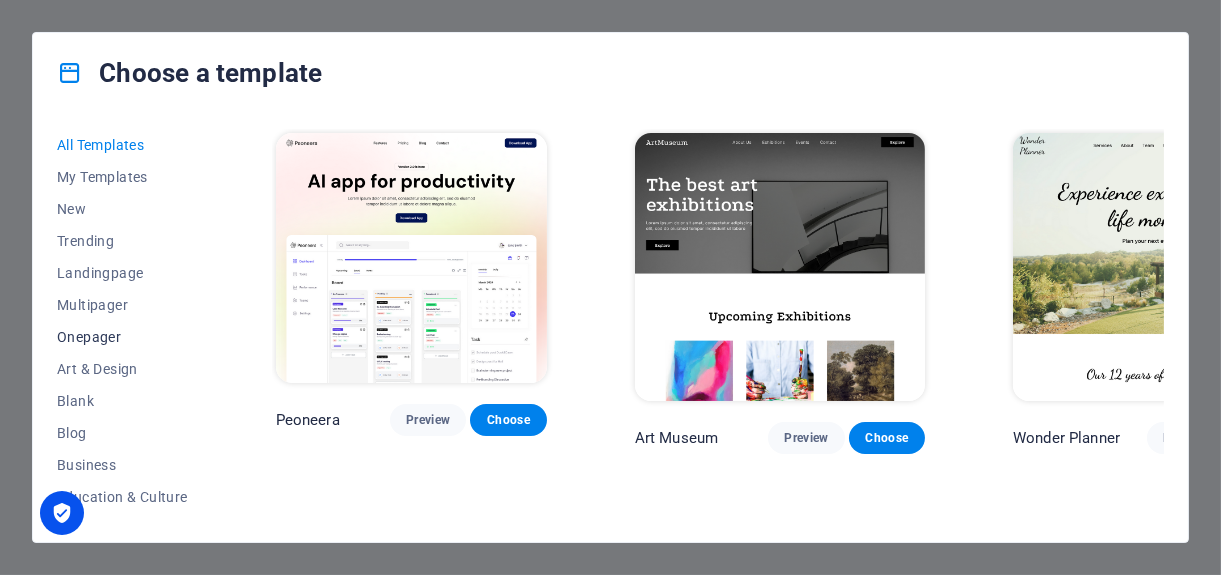 click on "Onepager" at bounding box center [122, 337] 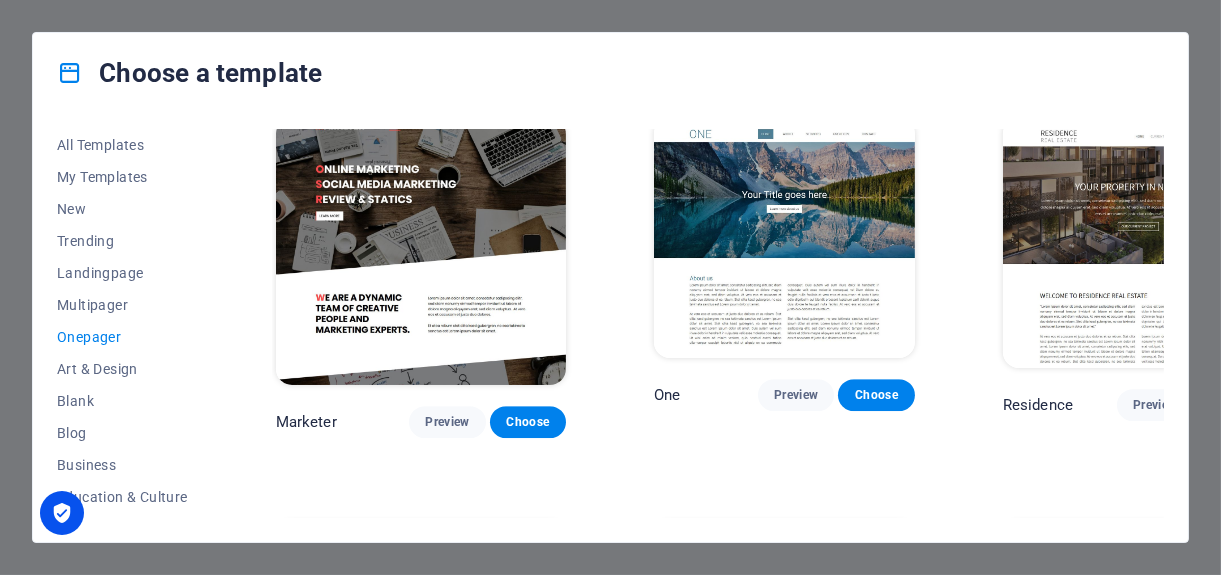 scroll, scrollTop: 8119, scrollLeft: 0, axis: vertical 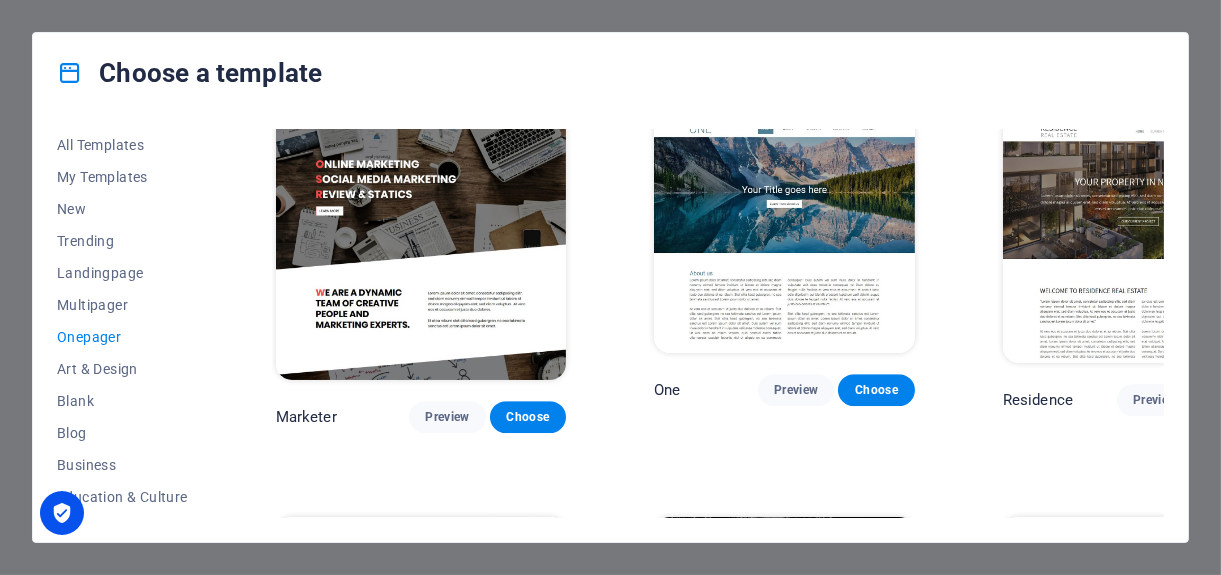 click on "Choose" at bounding box center (528, 1631) 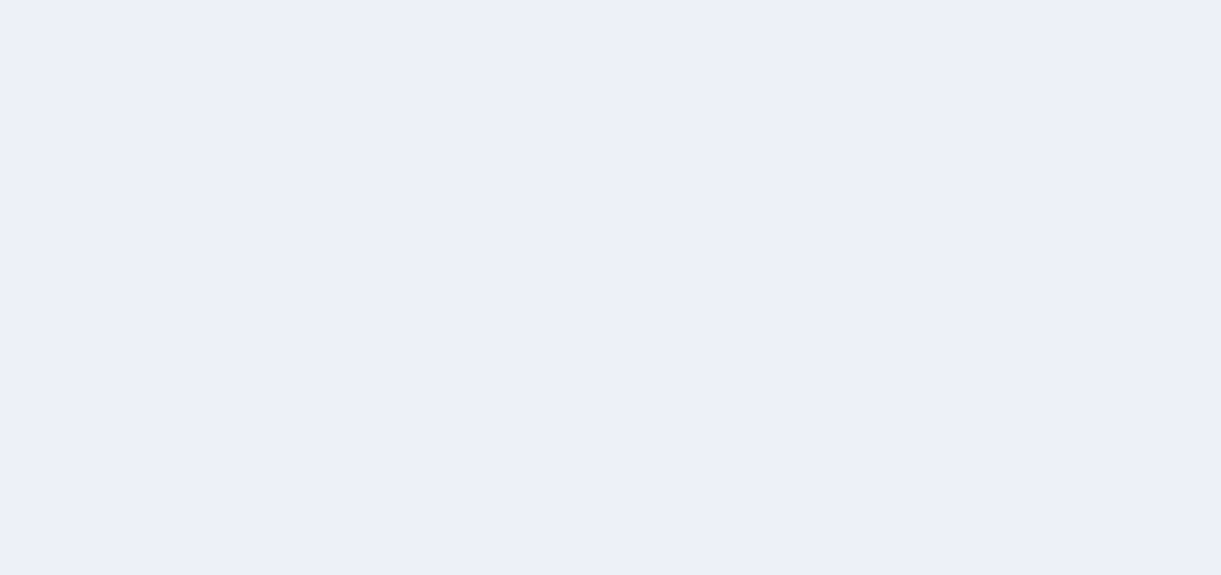 scroll, scrollTop: 0, scrollLeft: 0, axis: both 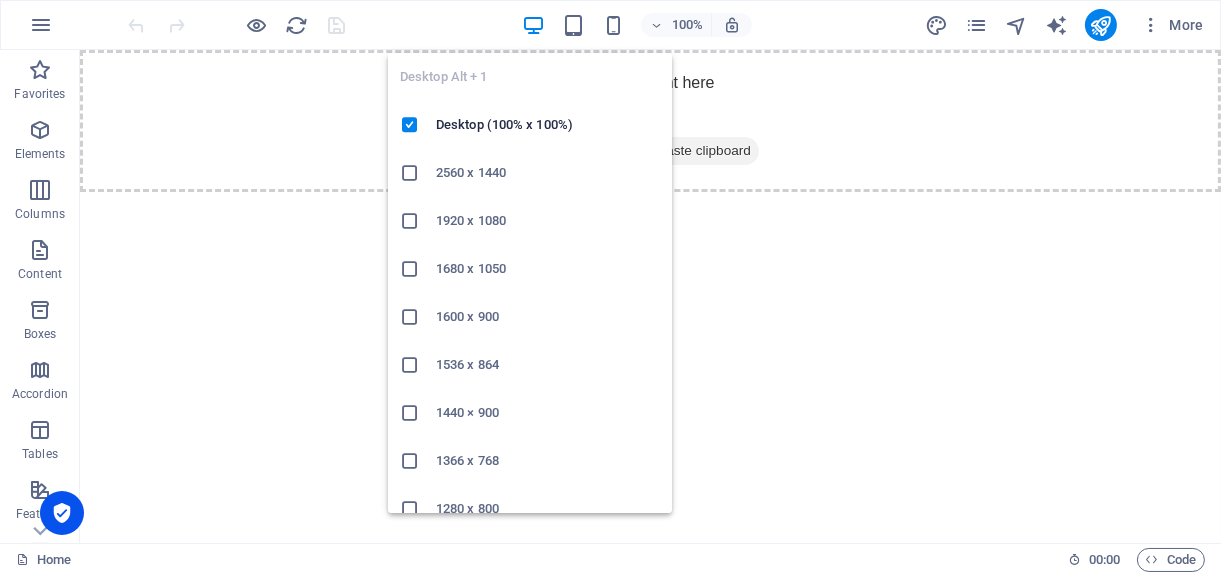 click at bounding box center (533, 25) 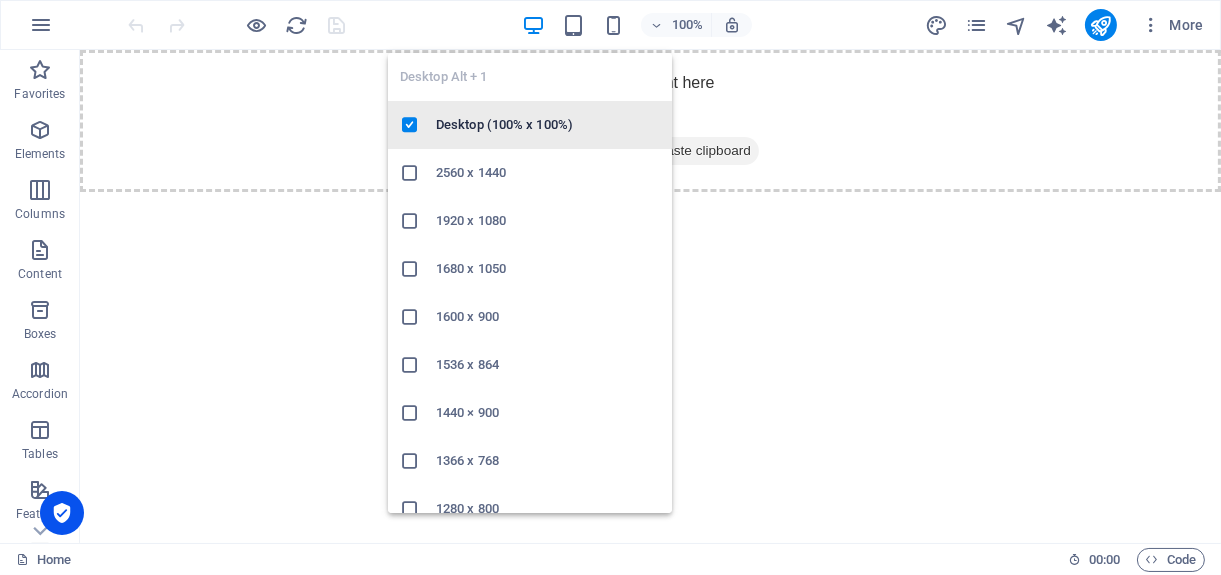 click on "Desktop (100% x 100%)" at bounding box center (548, 125) 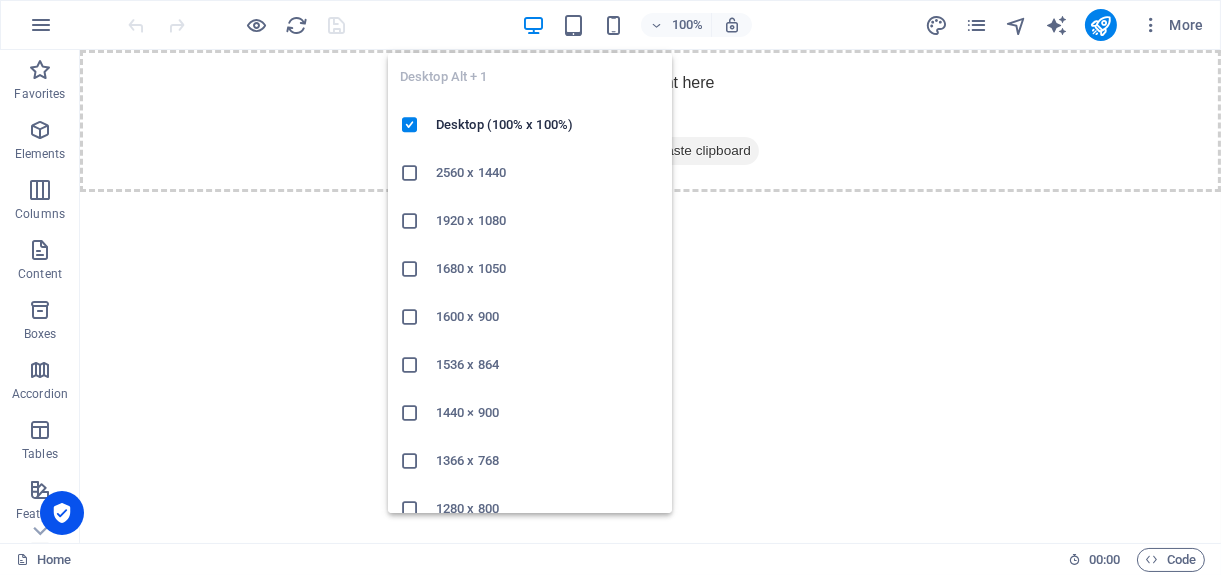 drag, startPoint x: 611, startPoint y: 69, endPoint x: 694, endPoint y: 78, distance: 83.48653 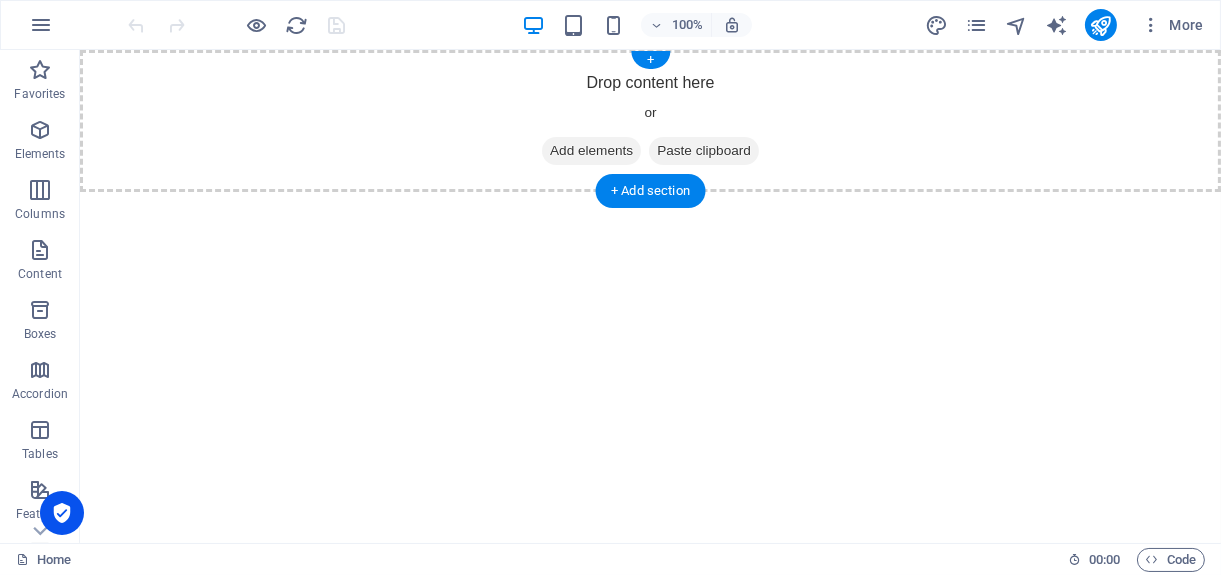 click on "Paste clipboard" at bounding box center [703, 151] 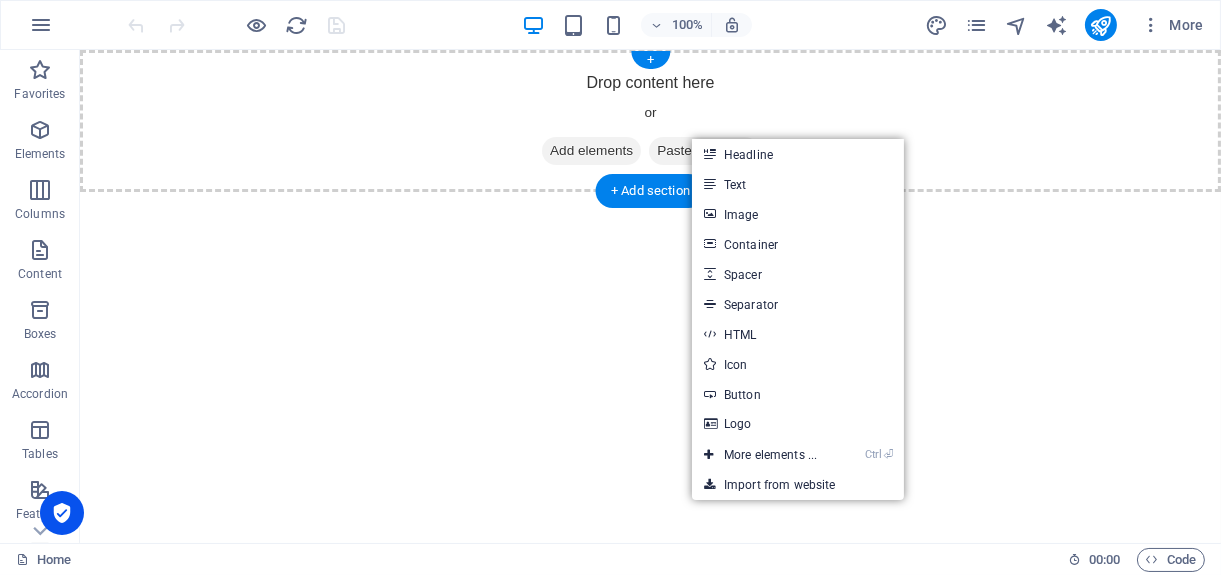 click on "Drop content here or  Add elements  Paste clipboard" at bounding box center [649, 121] 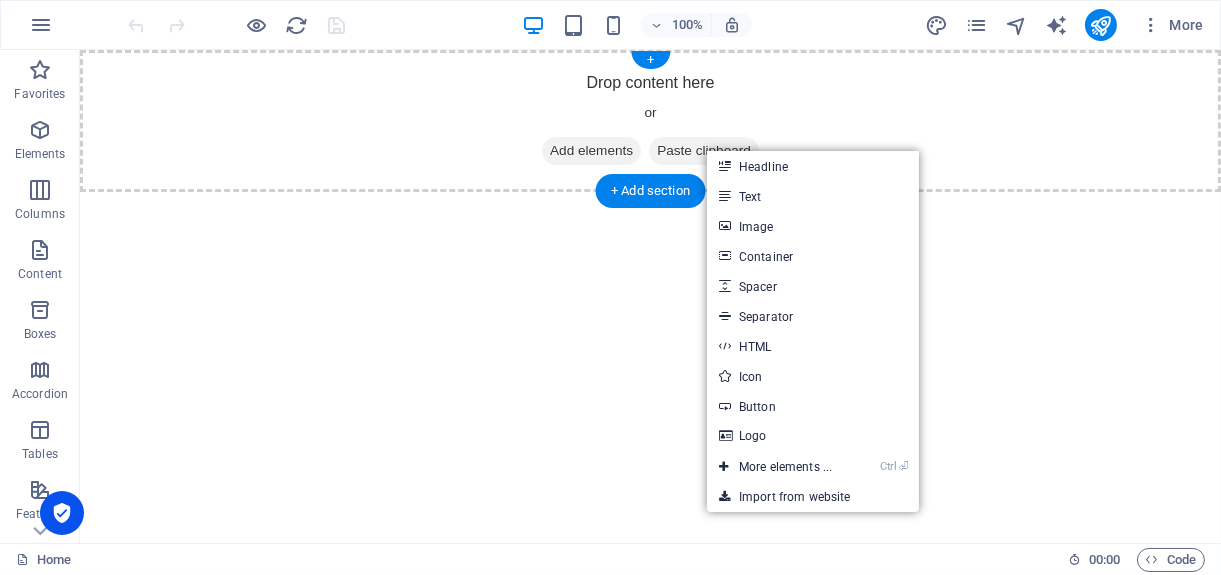 click on "Drop content here or  Add elements  Paste clipboard" at bounding box center [649, 121] 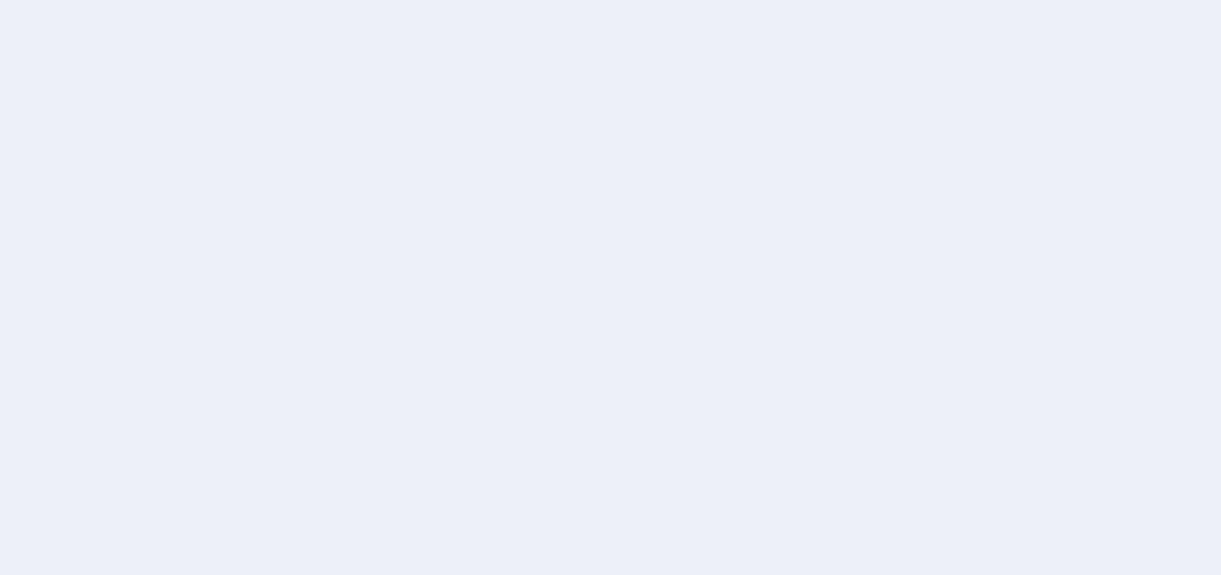scroll, scrollTop: 0, scrollLeft: 0, axis: both 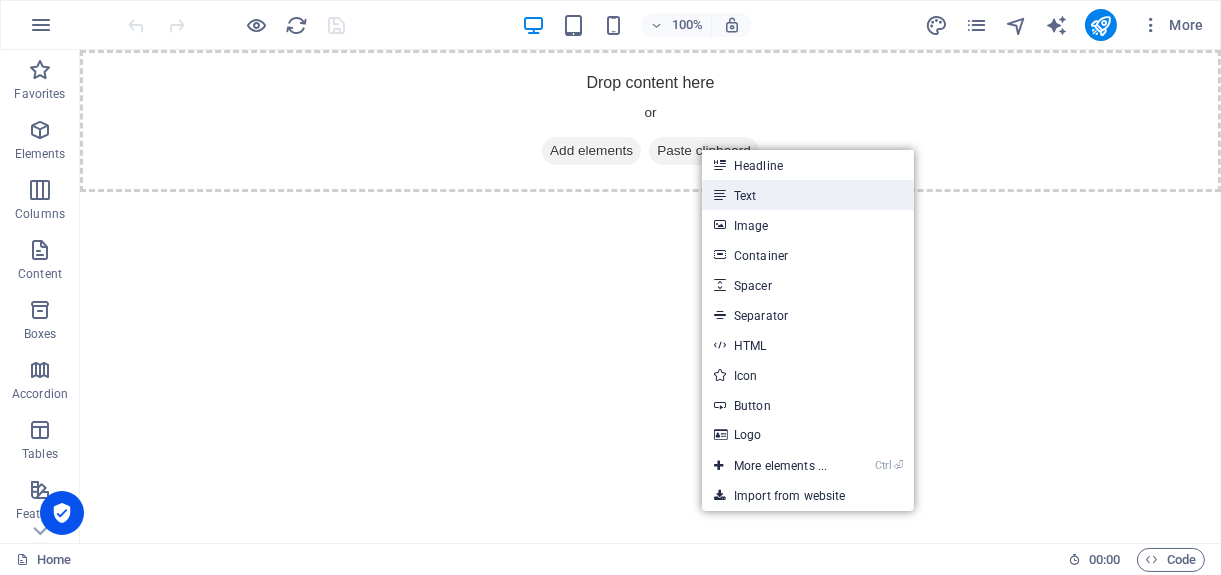 click on "Text" at bounding box center [808, 195] 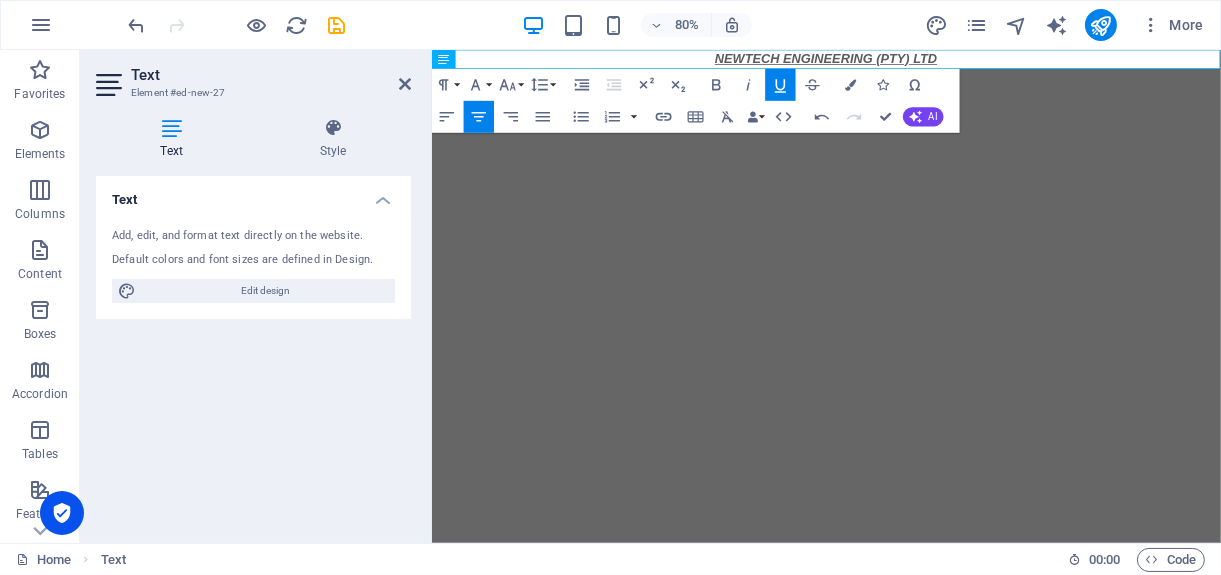 click on "Text Add, edit, and format text directly on the website. Default colors and font sizes are defined in Design. Edit design Alignment Left aligned Centered Right aligned" at bounding box center (253, 351) 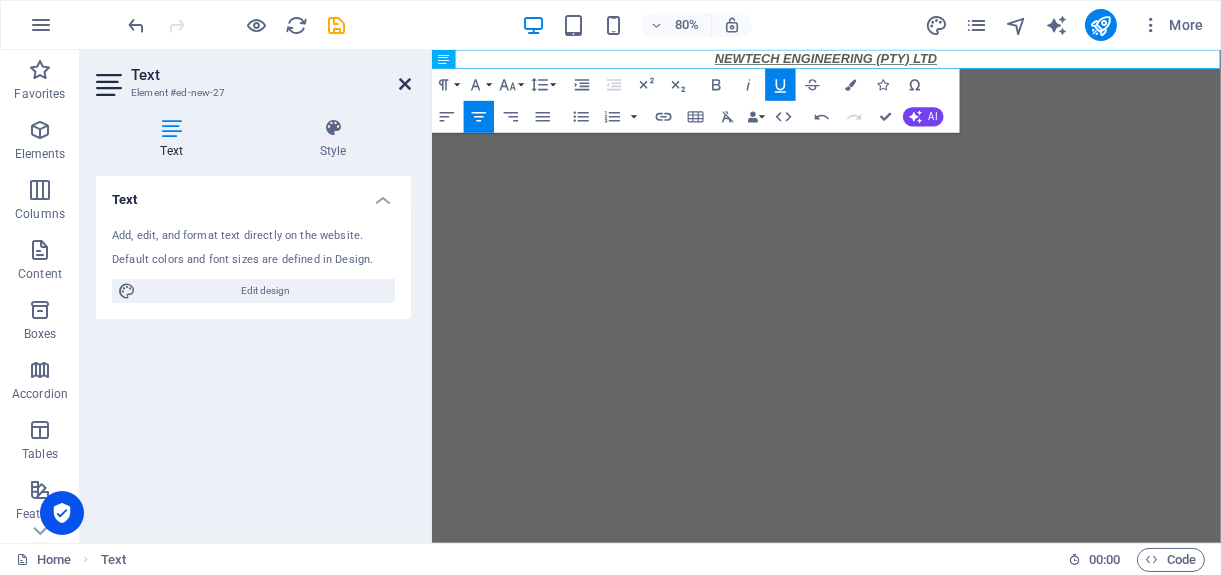 click at bounding box center [405, 84] 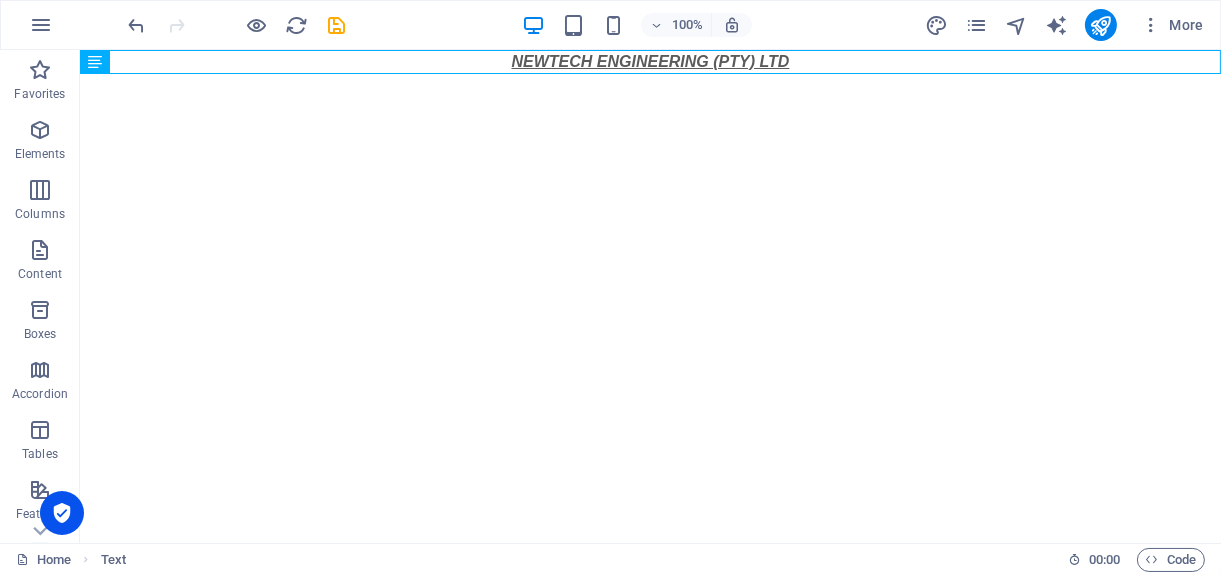 click on "Skip to main content
NEWTECH ENGINEERING (PTY) LTD" at bounding box center (649, 62) 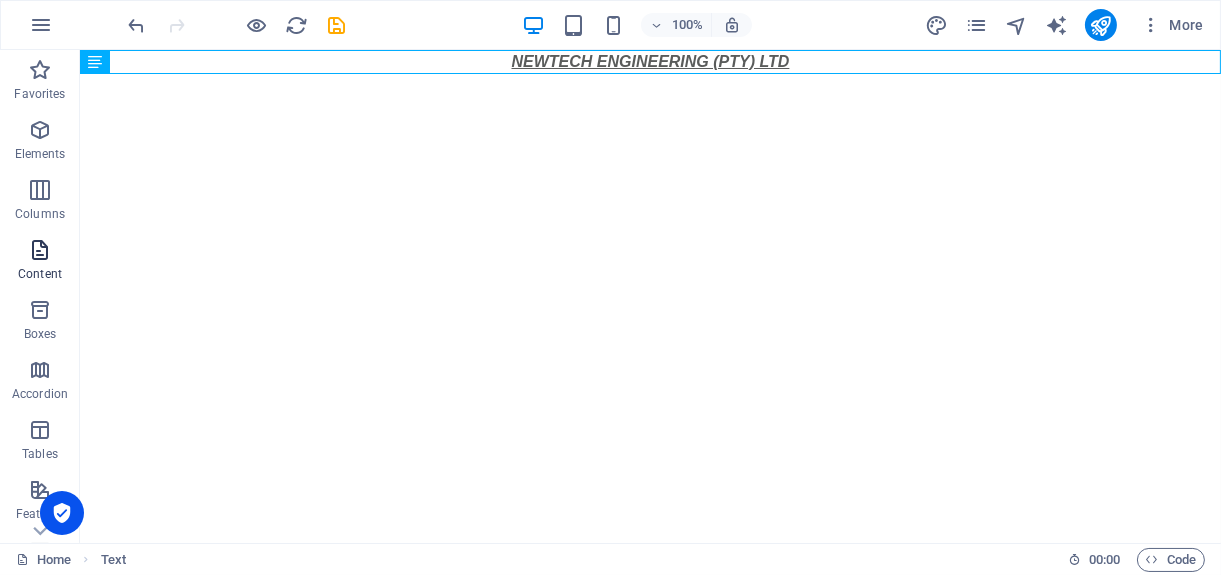 click at bounding box center (40, 250) 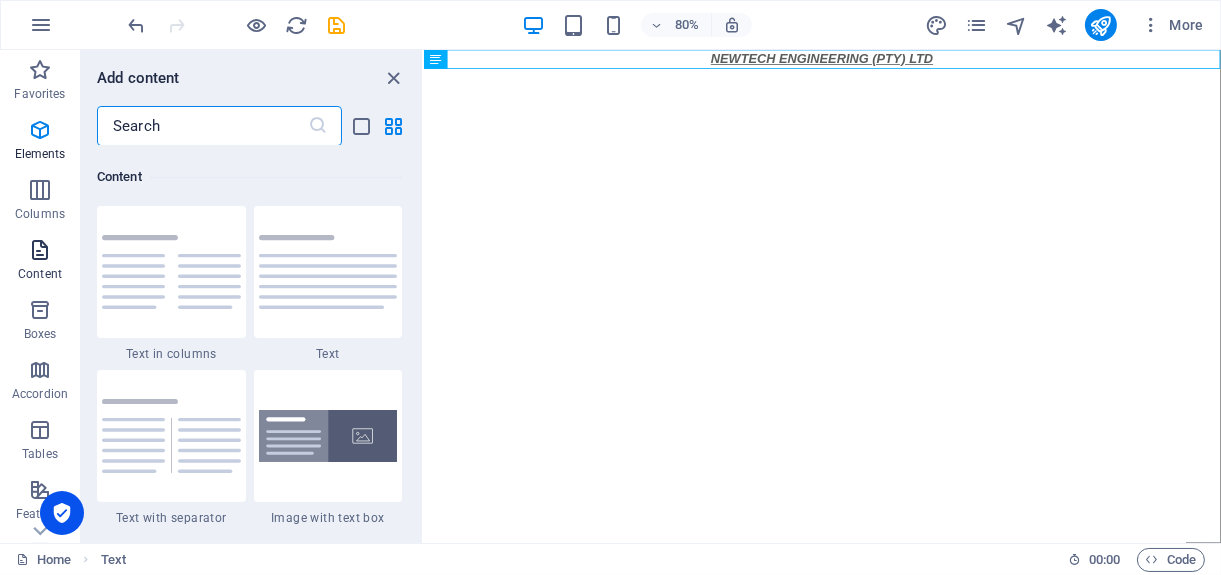 scroll, scrollTop: 3498, scrollLeft: 0, axis: vertical 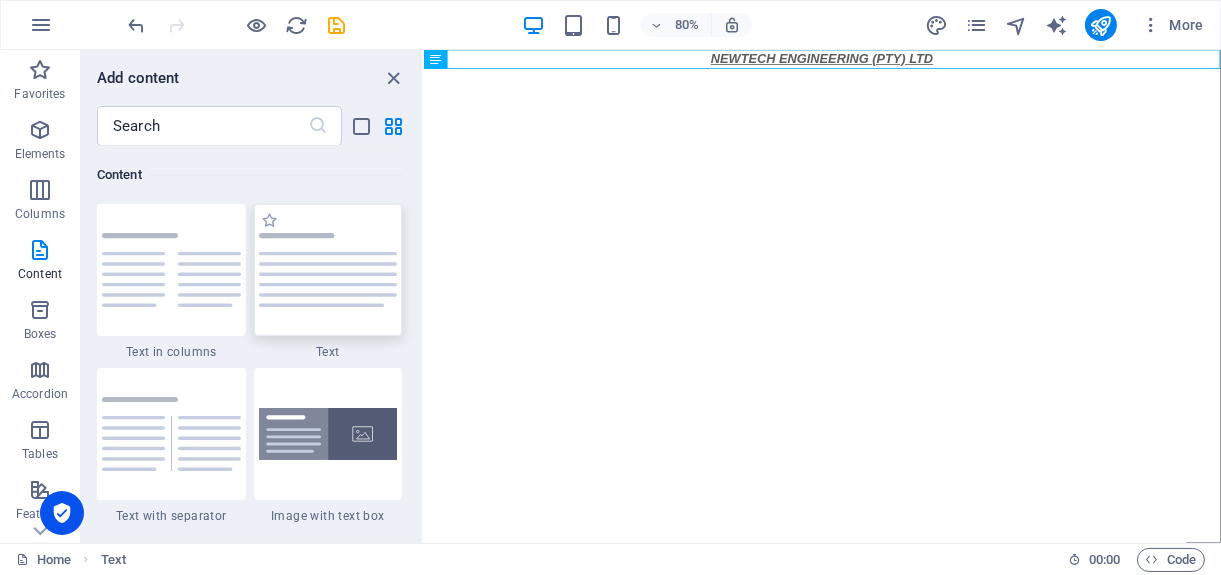 click at bounding box center [328, 270] 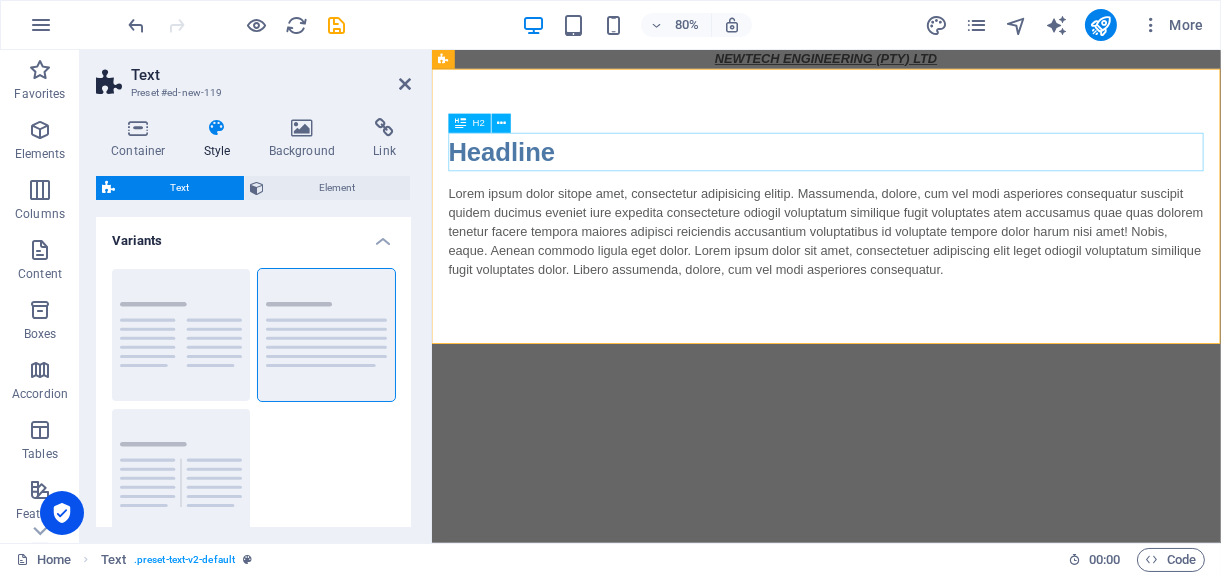 click on "Headline" at bounding box center [924, 178] 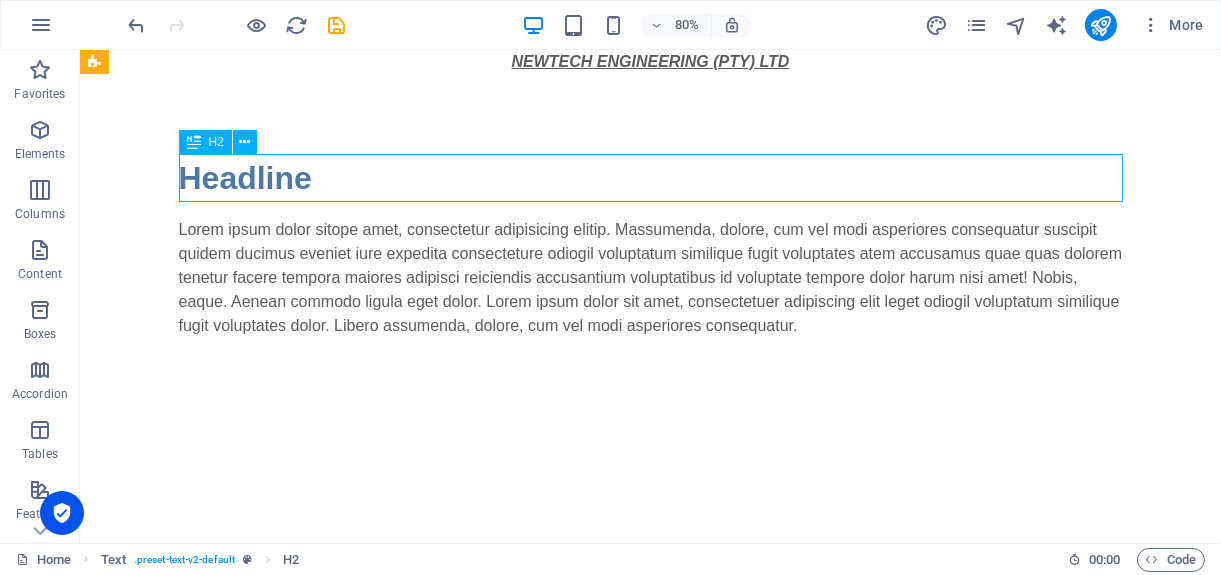 click on "Headline" at bounding box center [650, 178] 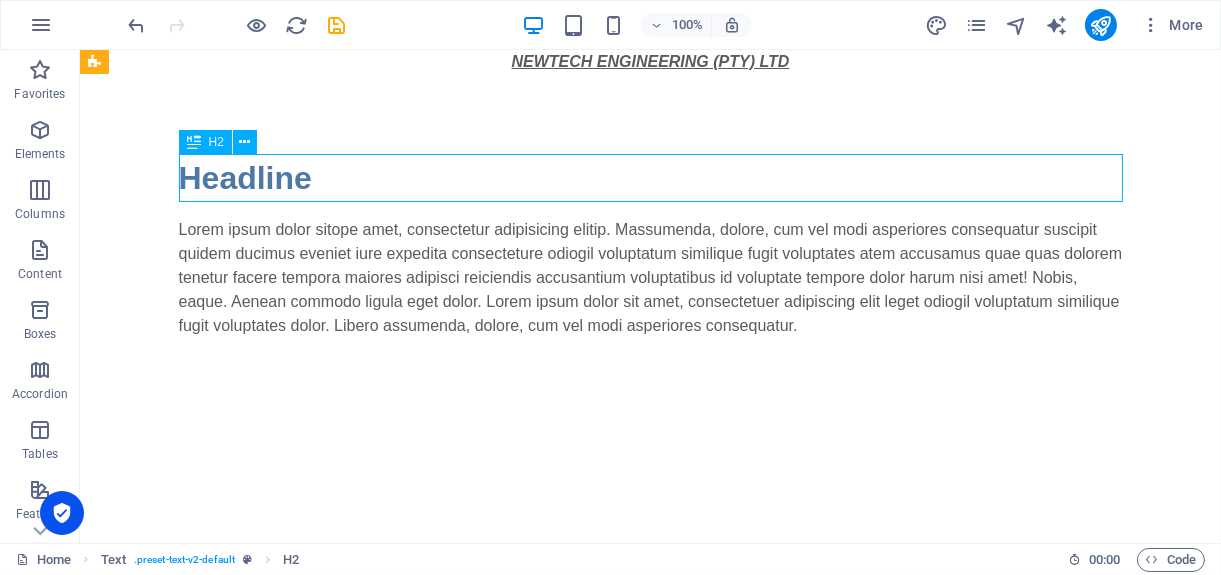 drag, startPoint x: 303, startPoint y: 171, endPoint x: 290, endPoint y: 178, distance: 14.764823 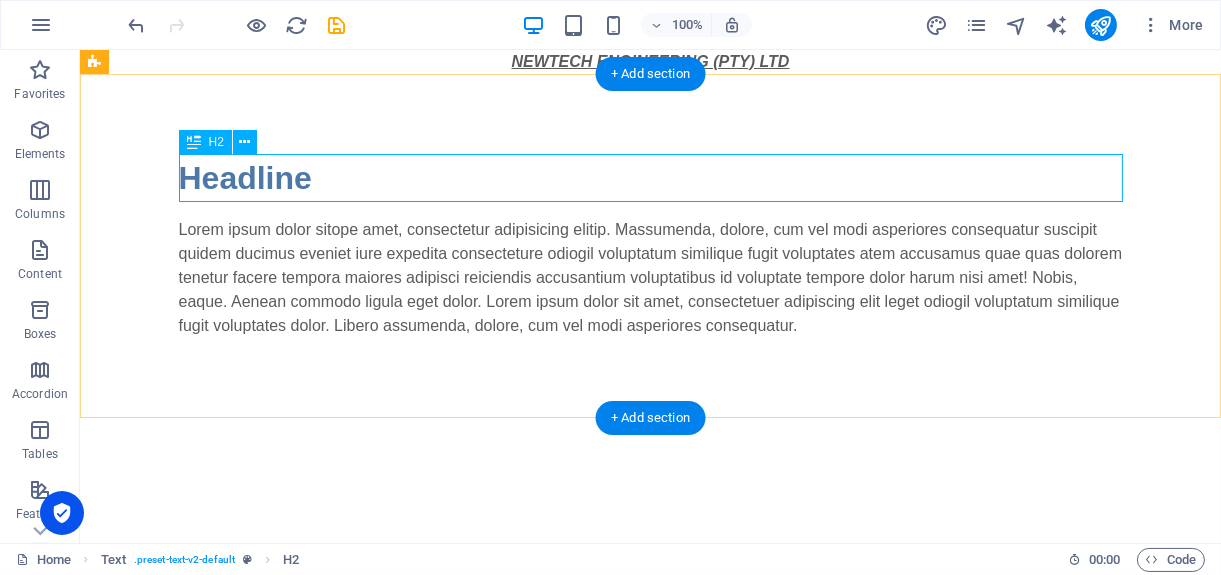 click on "Headline" at bounding box center [650, 178] 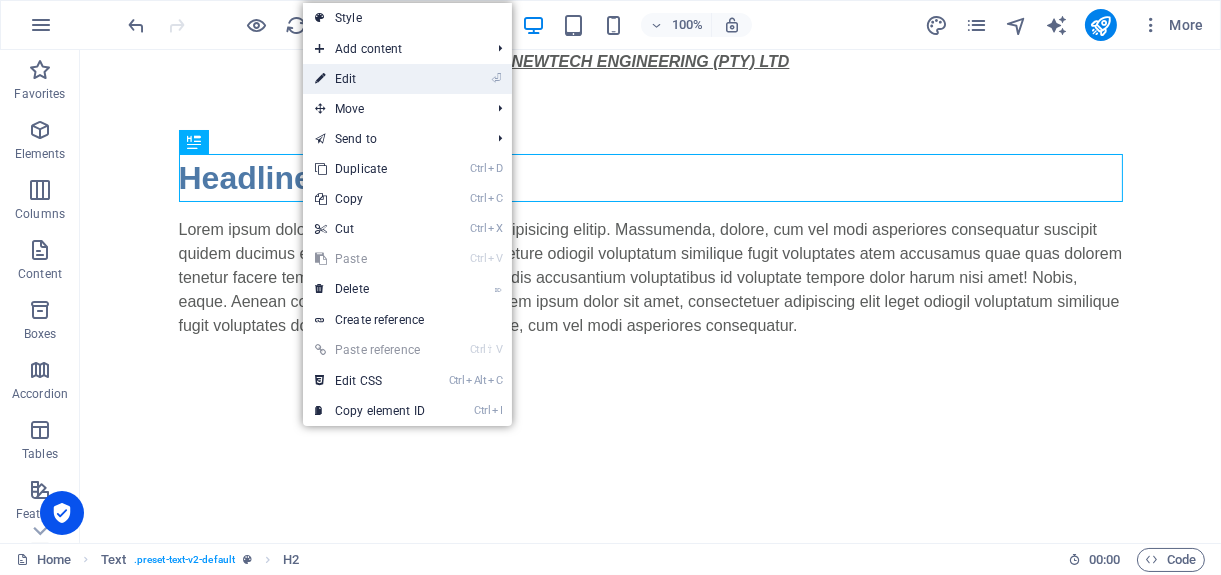 click on "⏎  Edit" at bounding box center [370, 79] 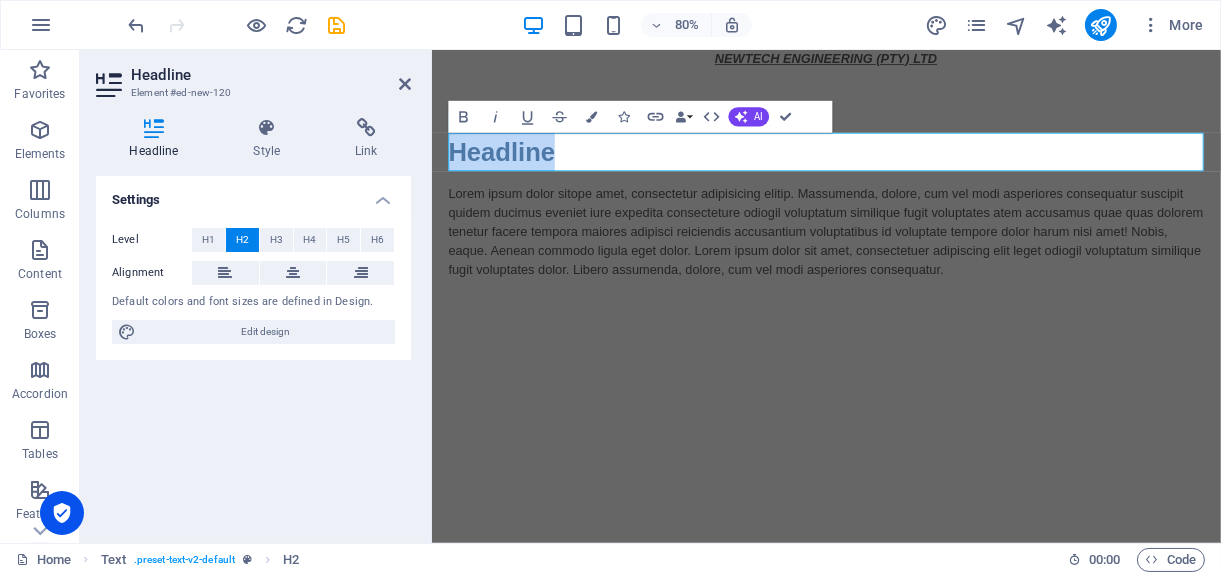 type 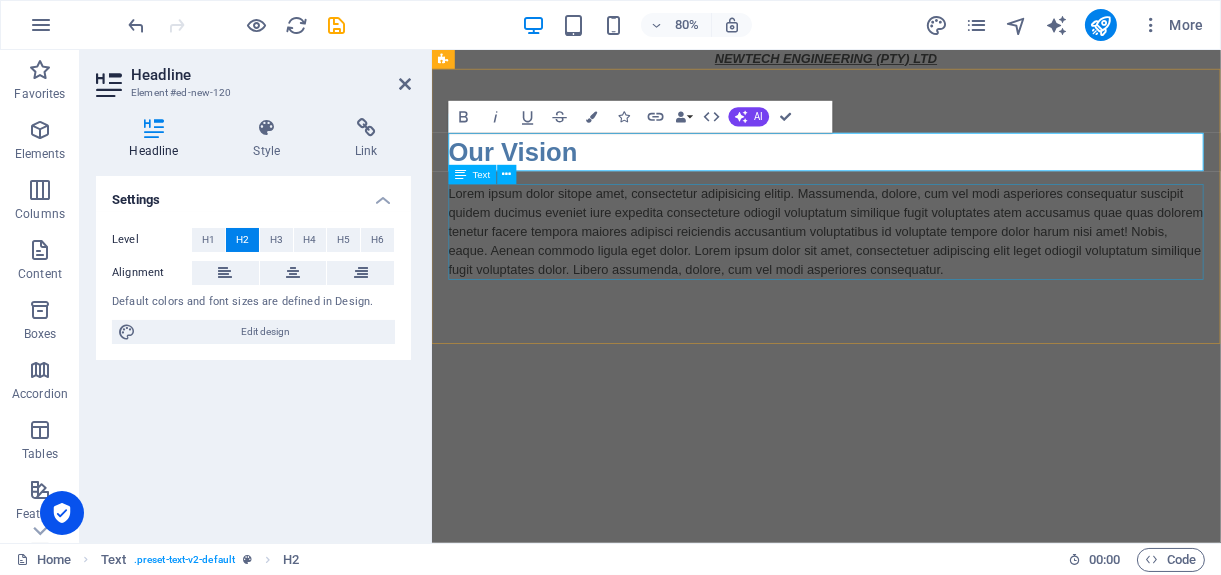 click on "Lorem ipsum dolor sitope amet, consectetur adipisicing elitip. Massumenda, dolore, cum vel modi asperiores consequatur suscipit quidem ducimus eveniet iure expedita consecteture odiogil voluptatum similique fugit voluptates atem accusamus quae quas dolorem tenetur facere tempora maiores adipisci reiciendis accusantium voluptatibus id voluptate tempore dolor harum nisi amet! Nobis, eaque. Aenean commodo ligula eget dolor. Lorem ipsum dolor sit amet, consectetuer adipiscing elit leget odiogil voluptatum similique fugit voluptates dolor. Libero assumenda, dolore, cum vel modi asperiores consequatur." at bounding box center [924, 278] 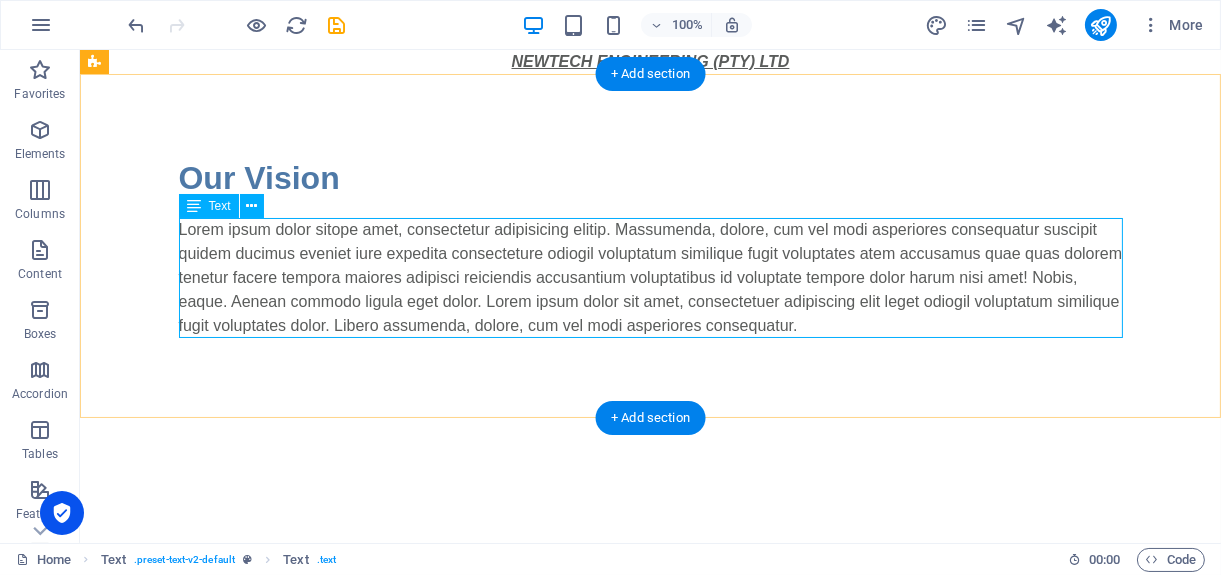 click on "Lorem ipsum dolor sitope amet, consectetur adipisicing elitip. Massumenda, dolore, cum vel modi asperiores consequatur suscipit quidem ducimus eveniet iure expedita consecteture odiogil voluptatum similique fugit voluptates atem accusamus quae quas dolorem tenetur facere tempora maiores adipisci reiciendis accusantium voluptatibus id voluptate tempore dolor harum nisi amet! Nobis, eaque. Aenean commodo ligula eget dolor. Lorem ipsum dolor sit amet, consectetuer adipiscing elit leget odiogil voluptatum similique fugit voluptates dolor. Libero assumenda, dolore, cum vel modi asperiores consequatur." at bounding box center [650, 278] 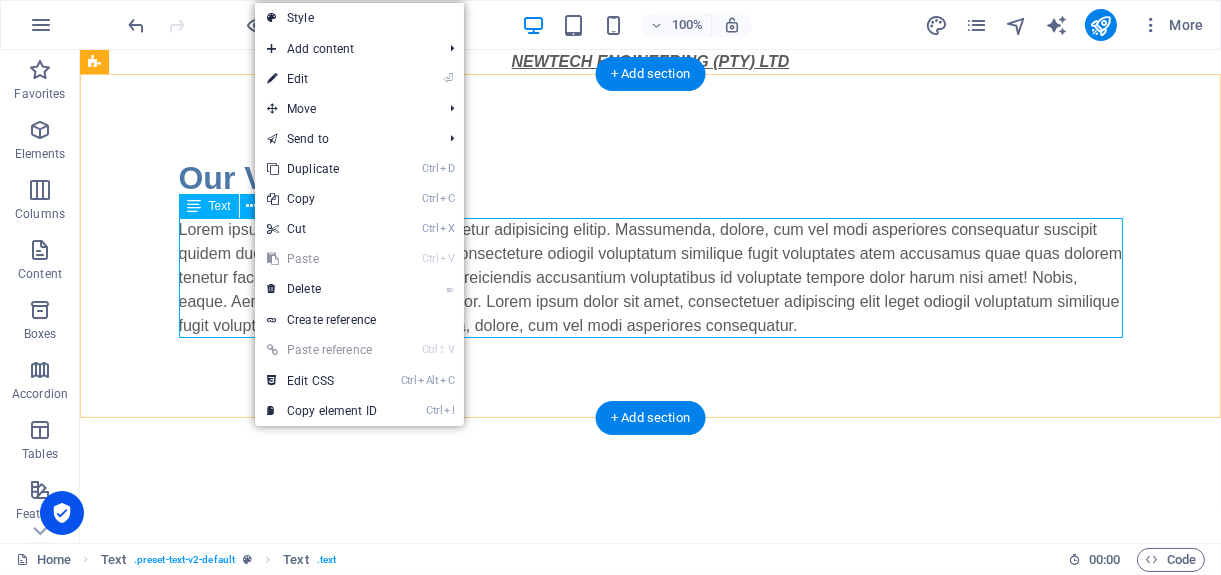 click on "Lorem ipsum dolor sitope amet, consectetur adipisicing elitip. Massumenda, dolore, cum vel modi asperiores consequatur suscipit quidem ducimus eveniet iure expedita consecteture odiogil voluptatum similique fugit voluptates atem accusamus quae quas dolorem tenetur facere tempora maiores adipisci reiciendis accusantium voluptatibus id voluptate tempore dolor harum nisi amet! Nobis, eaque. Aenean commodo ligula eget dolor. Lorem ipsum dolor sit amet, consectetuer adipiscing elit leget odiogil voluptatum similique fugit voluptates dolor. Libero assumenda, dolore, cum vel modi asperiores consequatur." at bounding box center (650, 278) 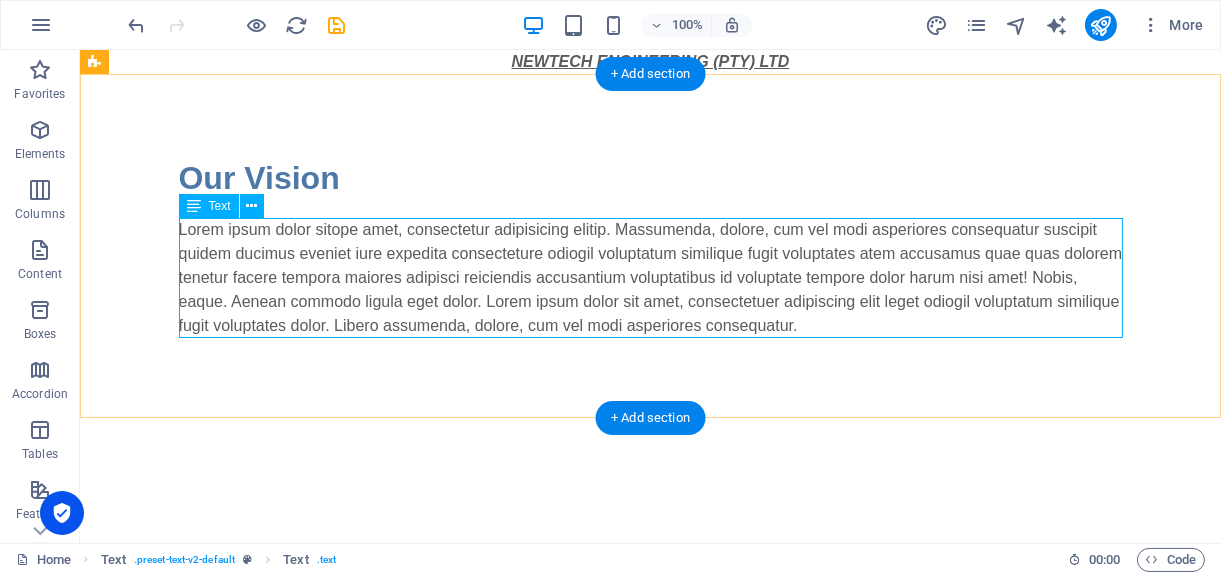 click on "Lorem ipsum dolor sitope amet, consectetur adipisicing elitip. Massumenda, dolore, cum vel modi asperiores consequatur suscipit quidem ducimus eveniet iure expedita consecteture odiogil voluptatum similique fugit voluptates atem accusamus quae quas dolorem tenetur facere tempora maiores adipisci reiciendis accusantium voluptatibus id voluptate tempore dolor harum nisi amet! Nobis, eaque. Aenean commodo ligula eget dolor. Lorem ipsum dolor sit amet, consectetuer adipiscing elit leget odiogil voluptatum similique fugit voluptates dolor. Libero assumenda, dolore, cum vel modi asperiores consequatur." at bounding box center (650, 278) 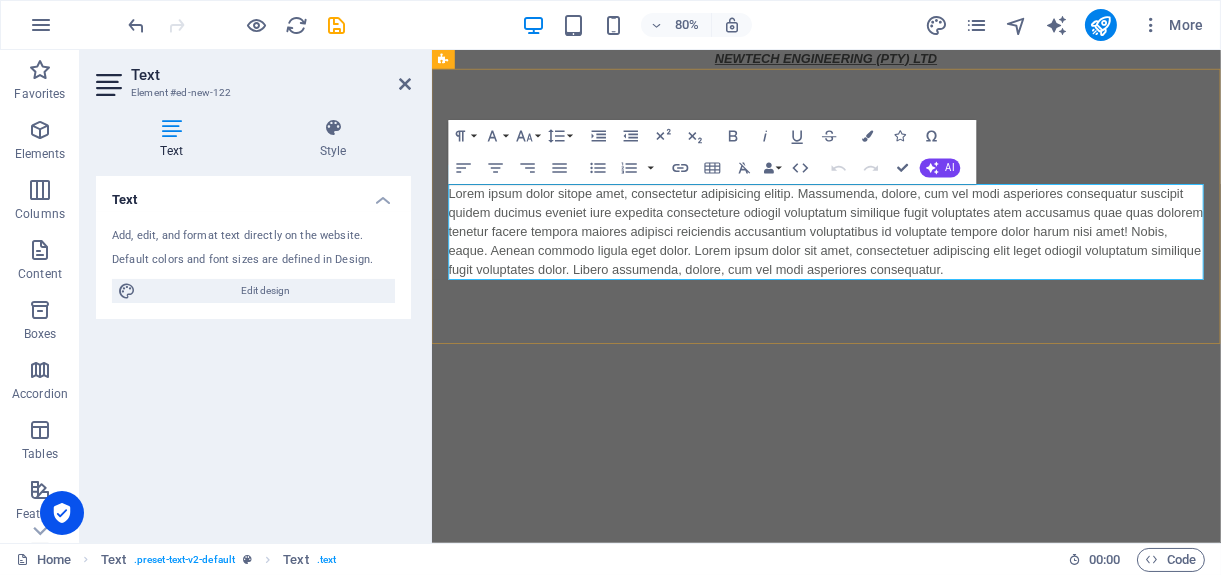 click on "Lorem ipsum dolor sitope amet, consectetur adipisicing elitip. Massumenda, dolore, cum vel modi asperiores consequatur suscipit quidem ducimus eveniet iure expedita consecteture odiogil voluptatum similique fugit voluptates atem accusamus quae quas dolorem tenetur facere tempora maiores adipisci reiciendis accusantium voluptatibus id voluptate tempore dolor harum nisi amet! Nobis, eaque. Aenean commodo ligula eget dolor. Lorem ipsum dolor sit amet, consectetuer adipiscing elit leget odiogil voluptatum similique fugit voluptates dolor. Libero assumenda, dolore, cum vel modi asperiores consequatur." at bounding box center (924, 278) 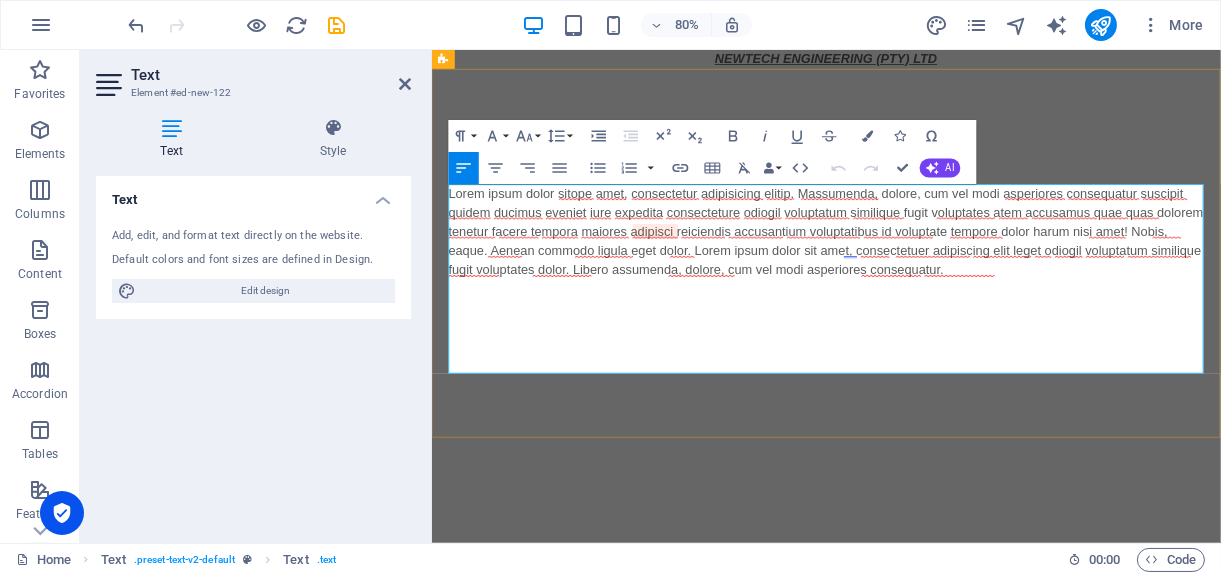 click on "Lorem ipsum dolor sitope amet, consectetur adipisicing elitip. Massumenda, dolore, cum vel modi asperiores consequatur suscipit quidem ducimus eveniet iure expedita consecteture odiogil voluptatum similique fugit voluptates atem accusamus quae quas dolorem tenetur facere tempora maiores adipisci reiciendis accusantium voluptatibus id voluptate tempore dolor harum nisi amet! Nobis, eaque. Aenean commodo ligula eget dolor. Lorem ipsum dolor sit amet, consectetuer adipiscing elit leget odiogil voluptatum similique fugit voluptates dolor. Libero assumenda, dolore, cum vel modi asperiores consequatur." at bounding box center (924, 278) 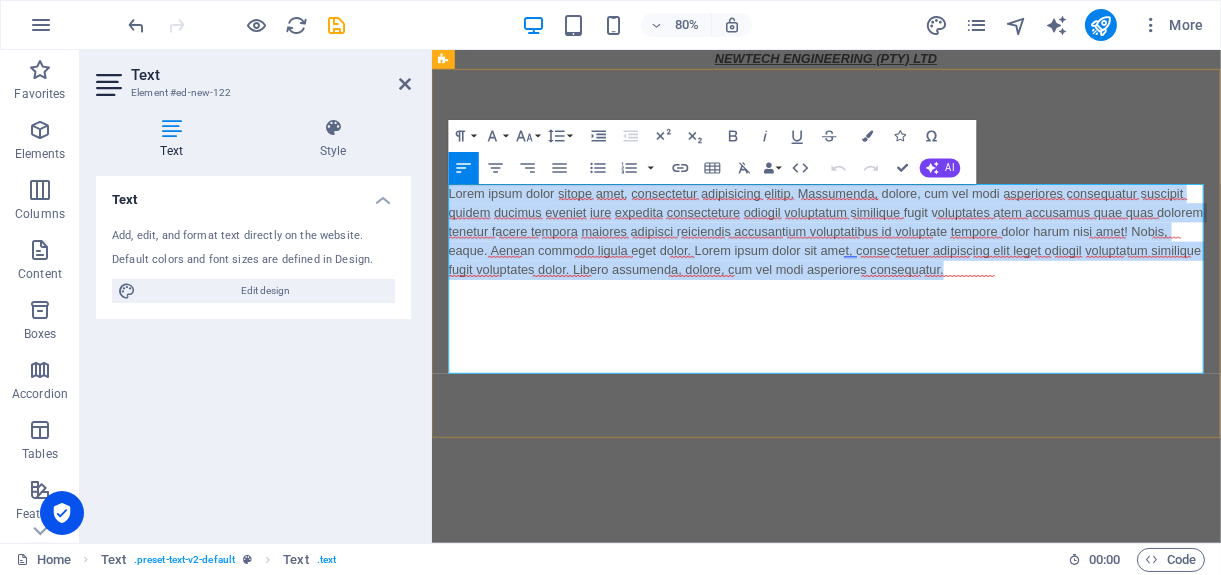 drag, startPoint x: 456, startPoint y: 228, endPoint x: 1182, endPoint y: 344, distance: 735.2088 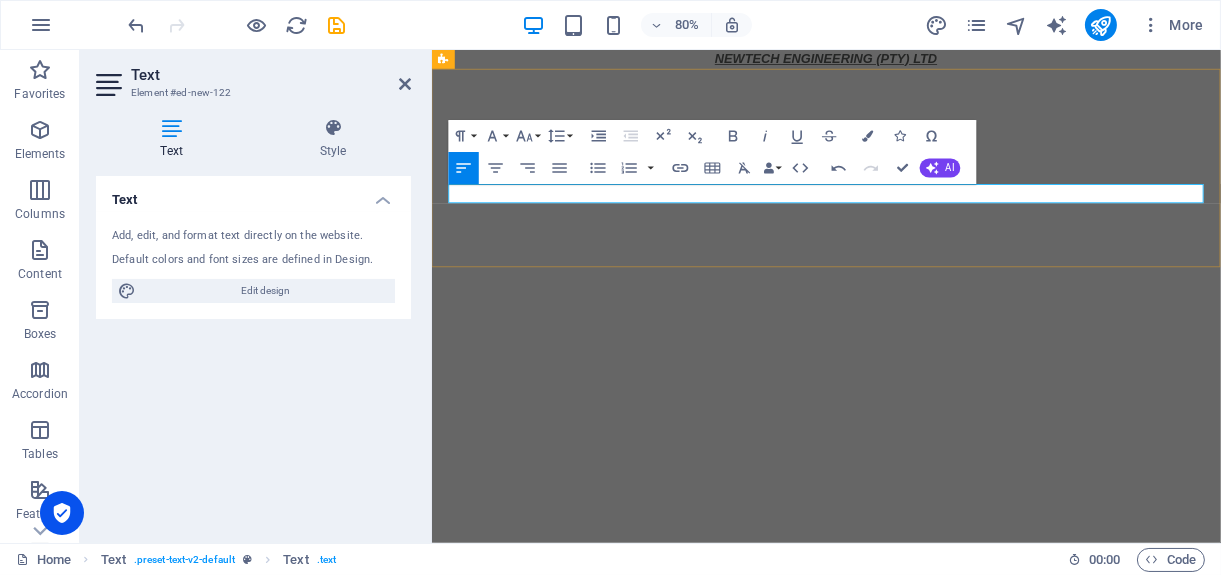 click at bounding box center [924, 230] 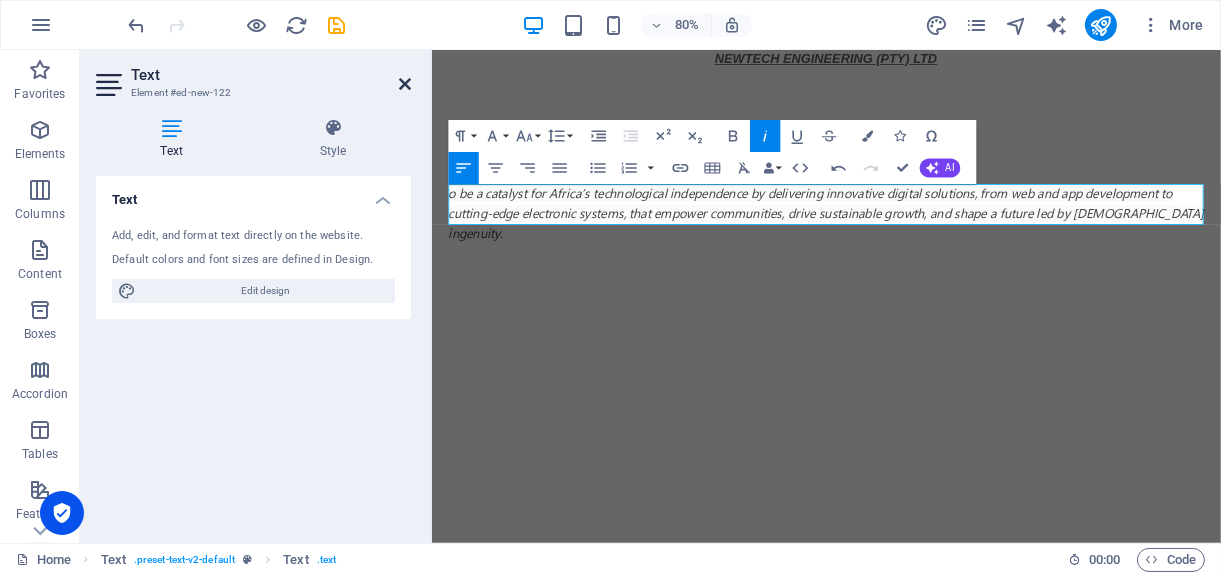 click at bounding box center (405, 84) 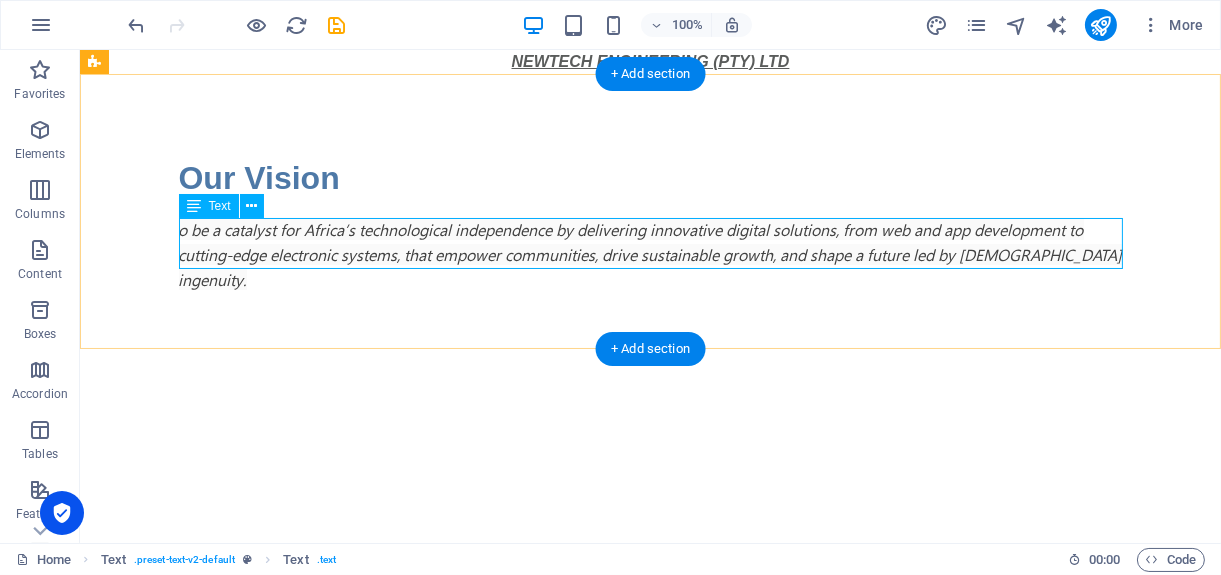 click on "o be a catalyst for Africa’s technological independence by delivering innovative digital solutions, from web and app development to cutting-edge electronic systems, that empower communities, drive sustainable growth, and shape a future led by African ingenuity." at bounding box center (650, 255) 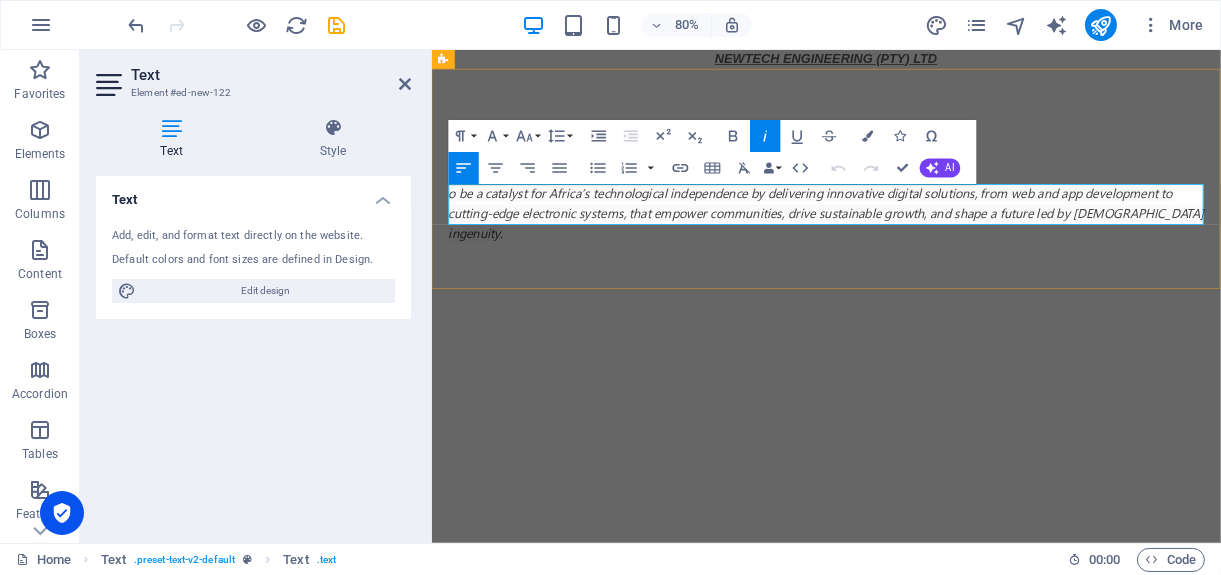 click on "o be a catalyst for Africa’s technological independence by delivering innovative digital solutions, from web and app development to cutting-edge electronic systems, that empower communities, drive sustainable growth, and shape a future led by African ingenuity." at bounding box center [924, 254] 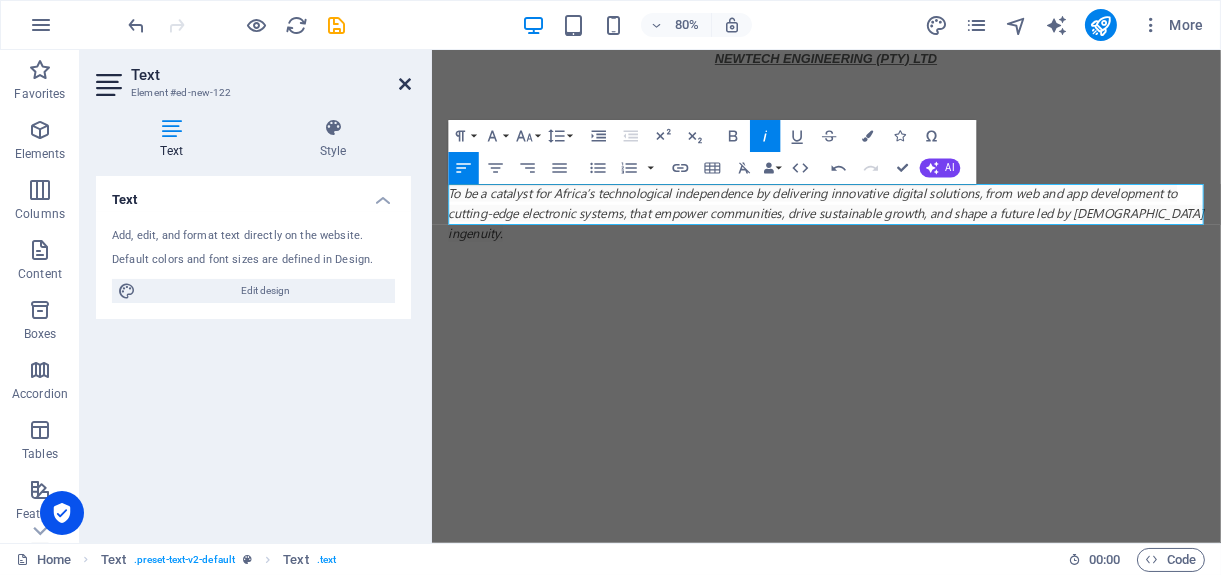 click at bounding box center [405, 84] 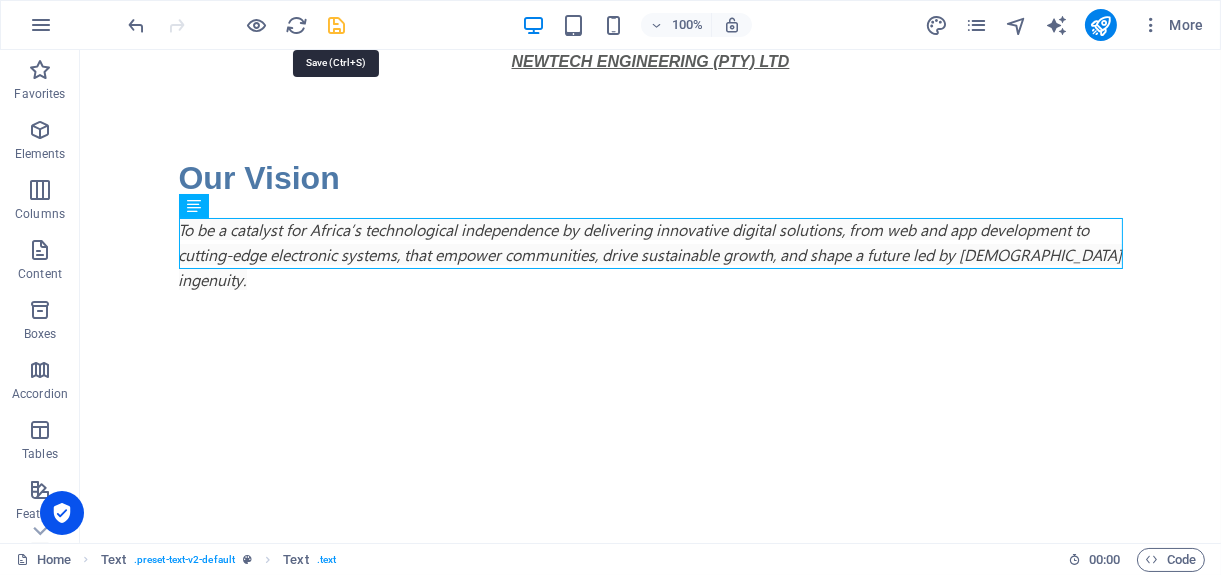 click at bounding box center (337, 25) 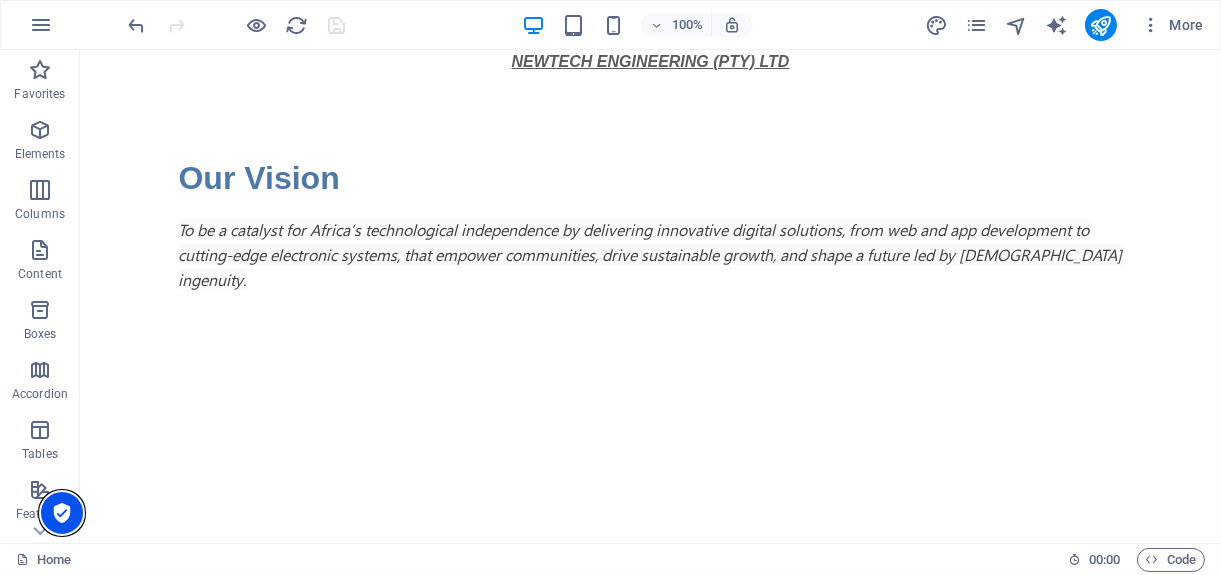 click at bounding box center (62, 513) 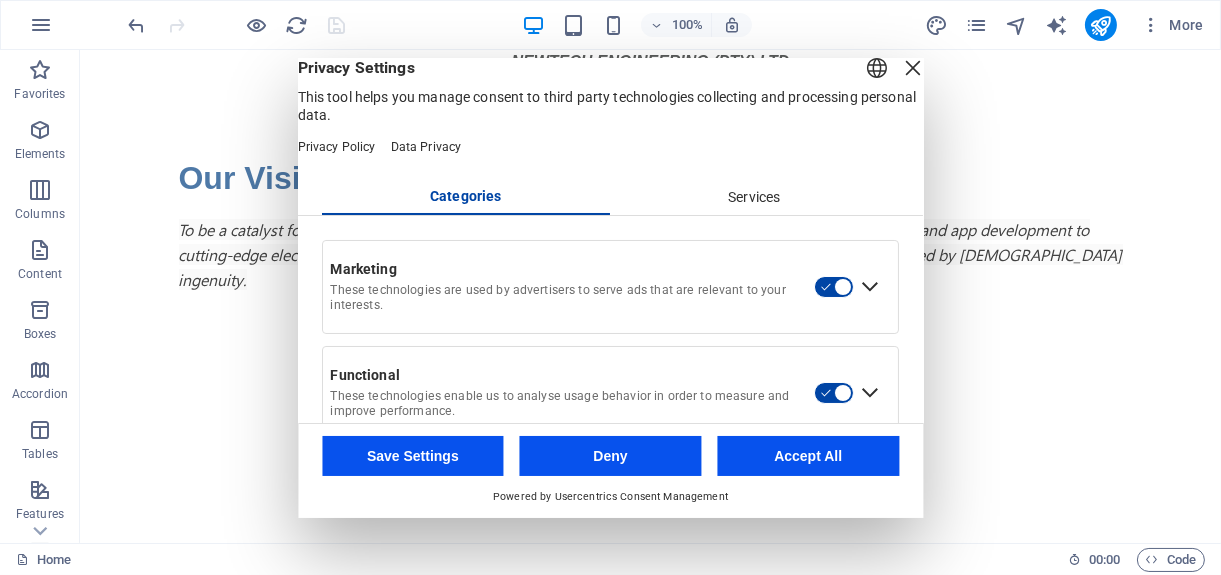 click on "Accept All" at bounding box center (808, 456) 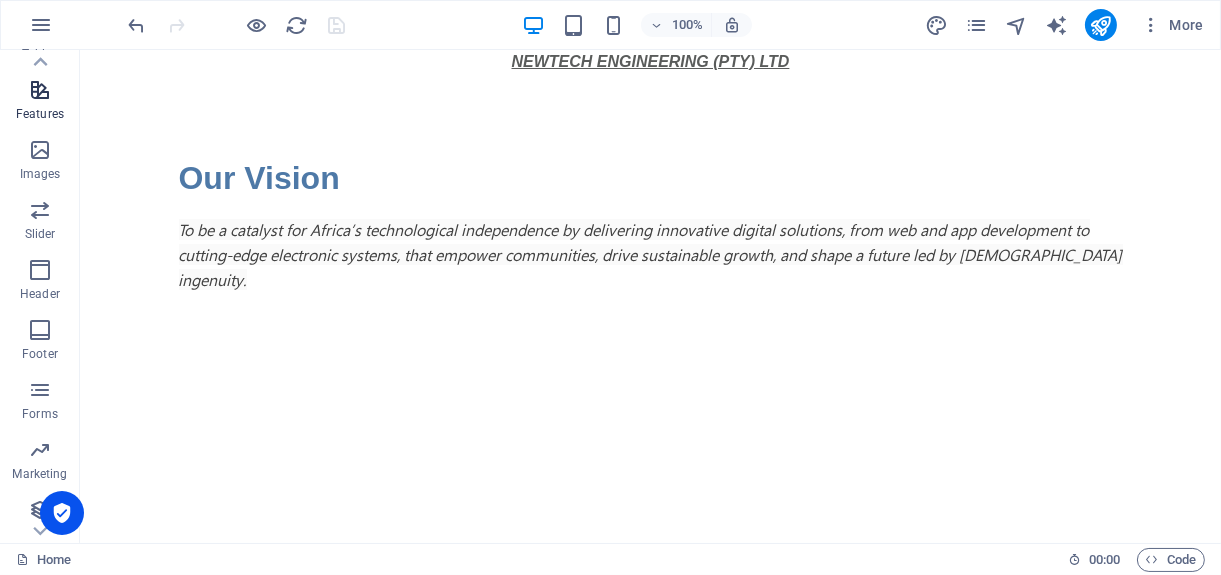 scroll, scrollTop: 406, scrollLeft: 0, axis: vertical 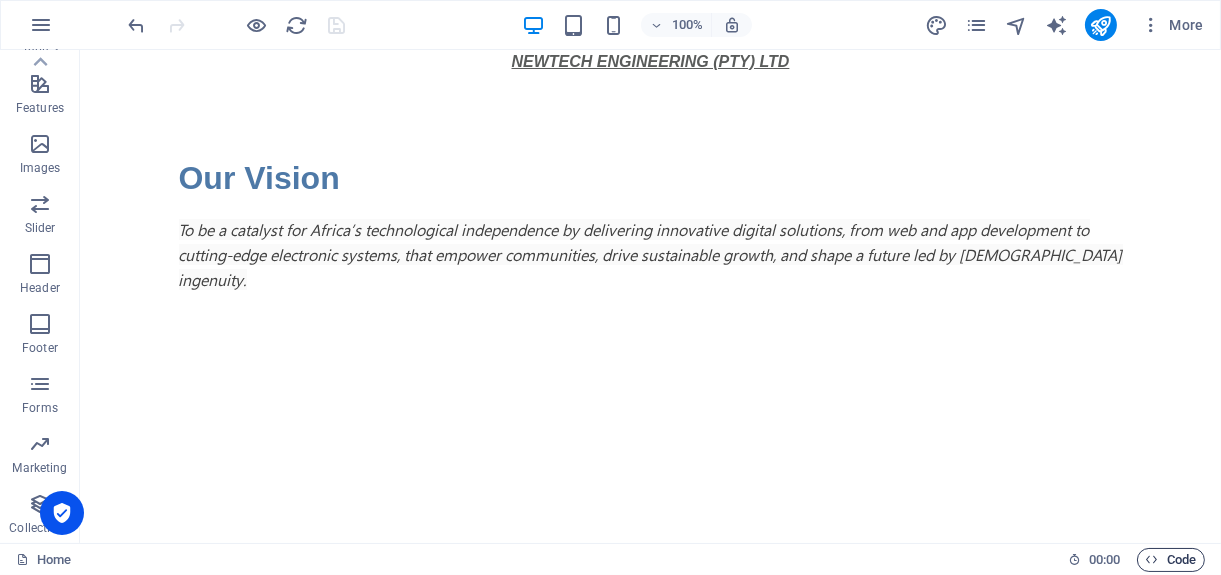 click on "Code" at bounding box center (1171, 560) 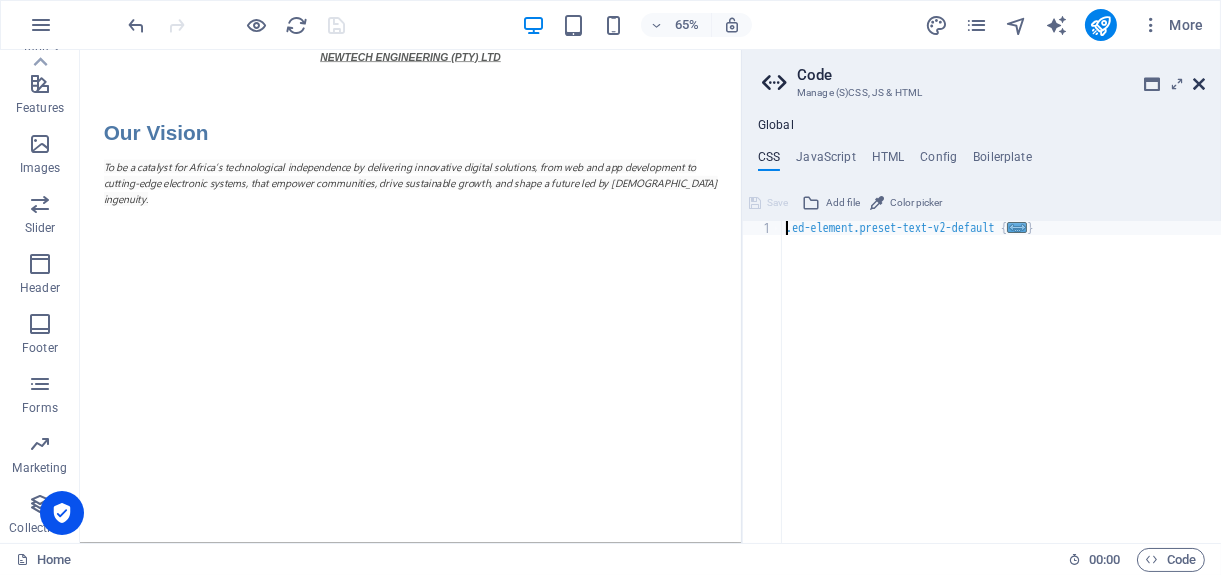click at bounding box center [1199, 84] 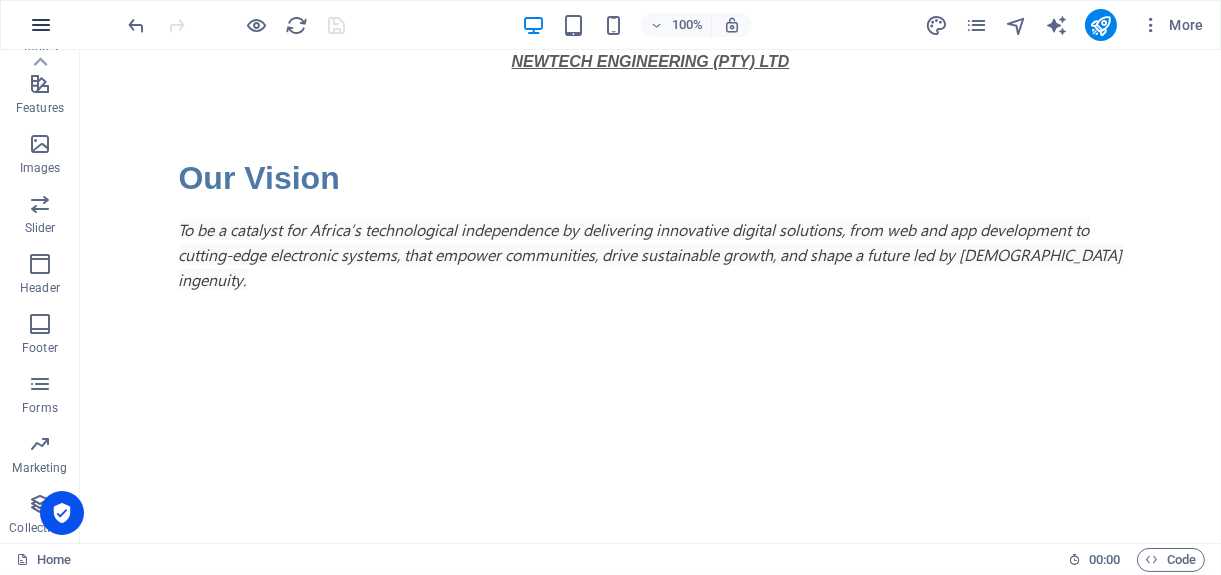 click at bounding box center [41, 25] 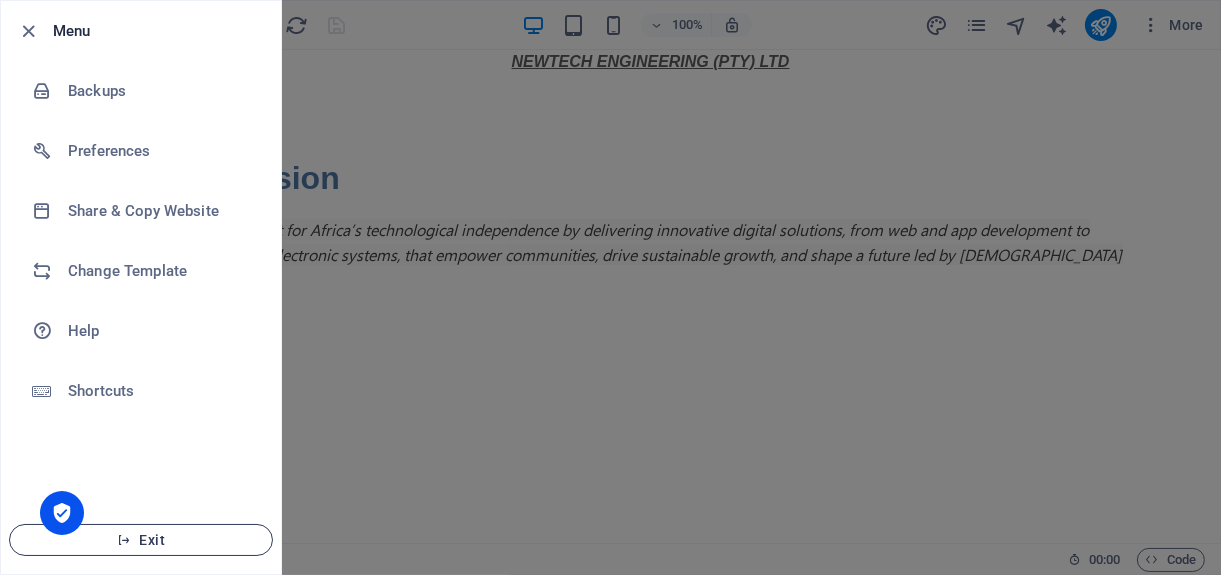 click on "Exit" at bounding box center [141, 540] 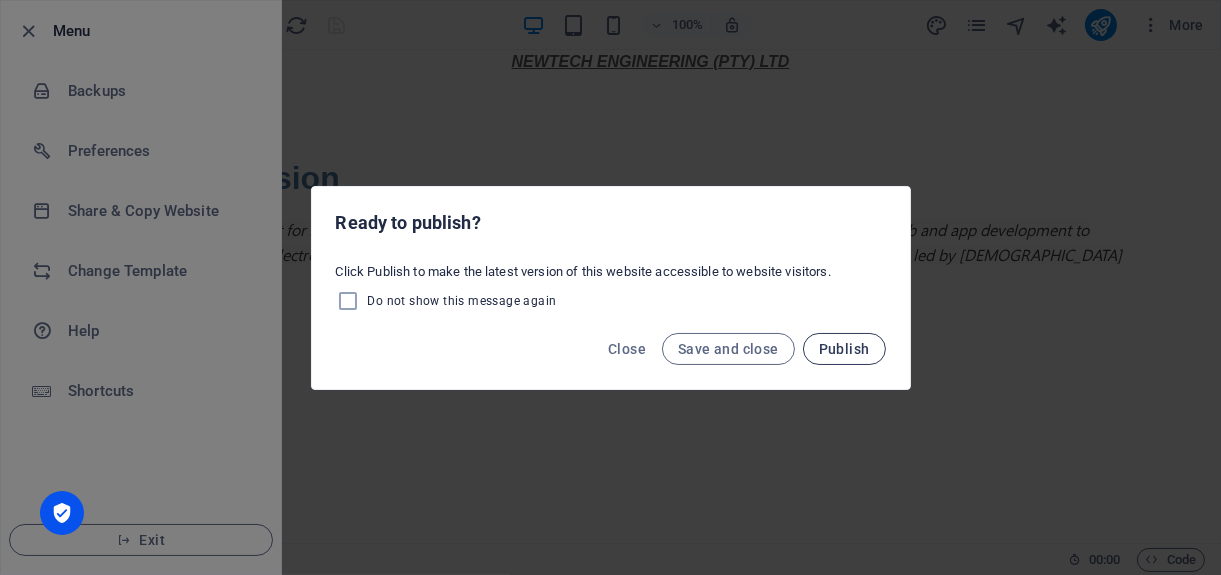 click on "Publish" at bounding box center [844, 349] 